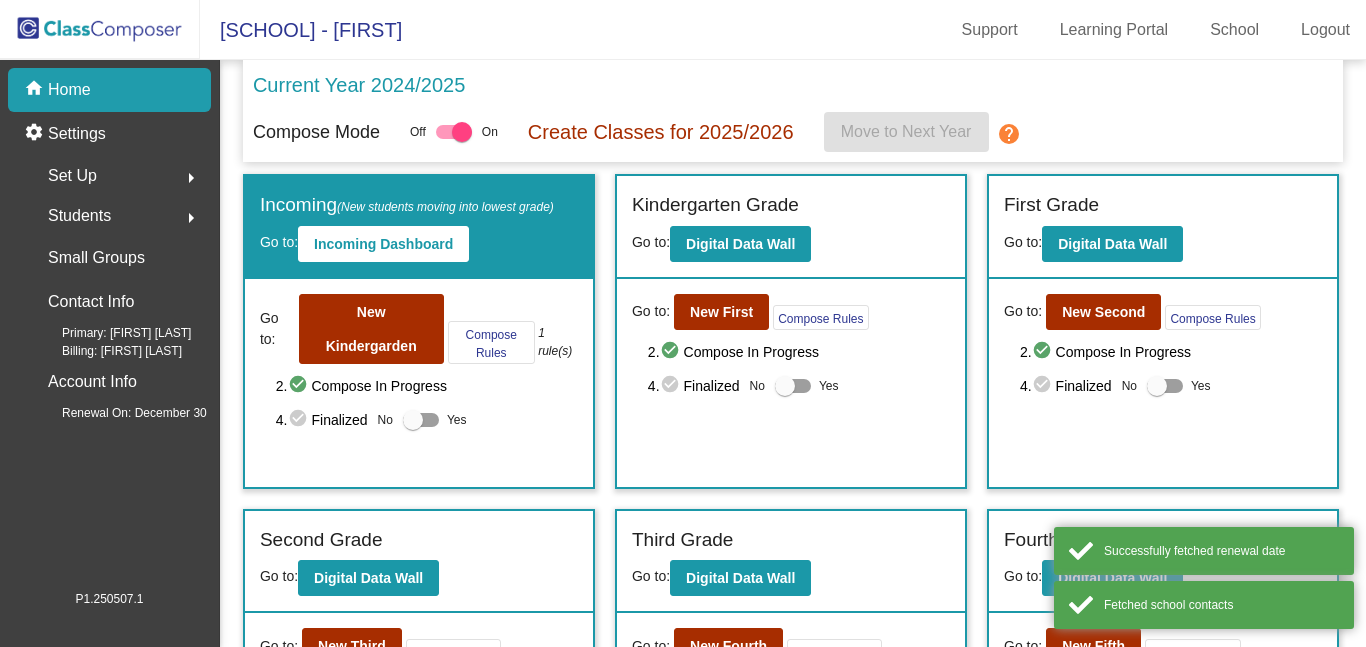 scroll, scrollTop: 0, scrollLeft: 0, axis: both 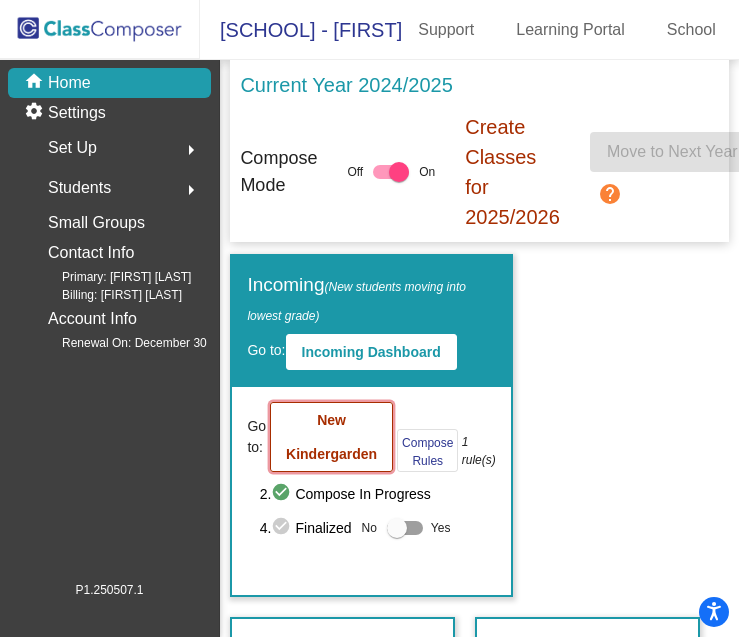 click on "New Kindergarden" 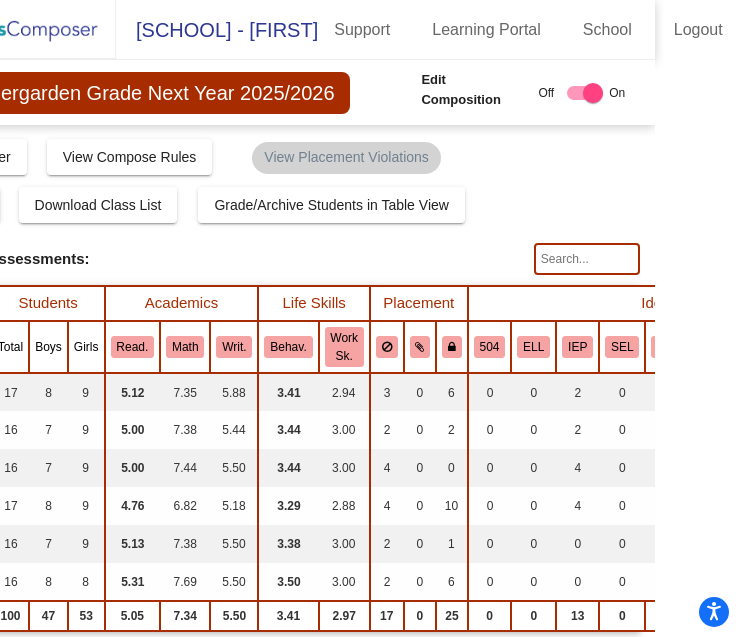 scroll, scrollTop: 0, scrollLeft: 246, axis: horizontal 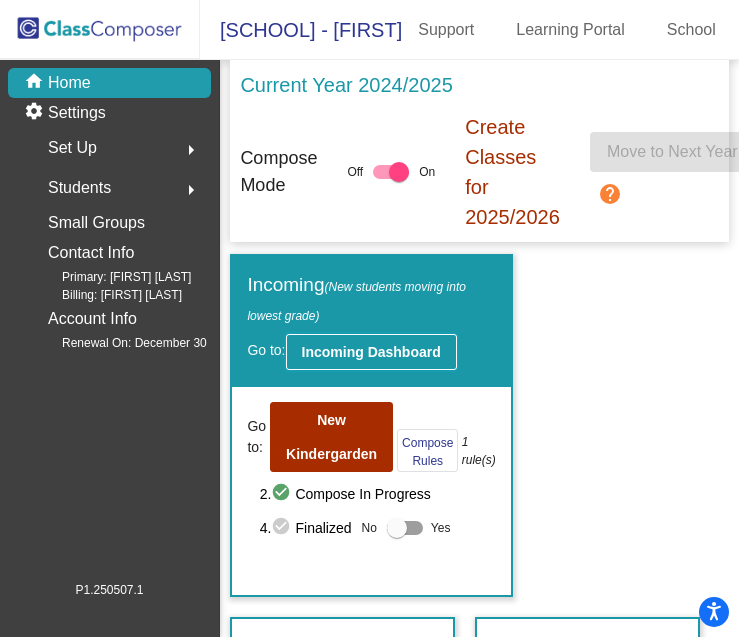 click on "Incoming Dashboard" 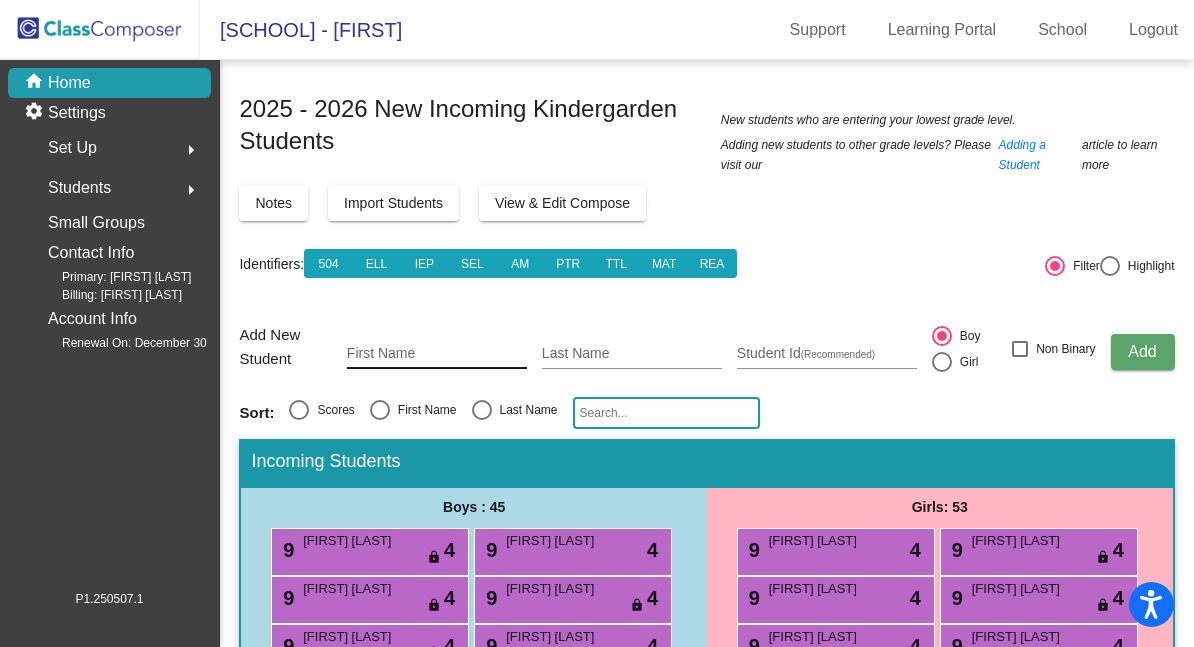 click on "First Name" 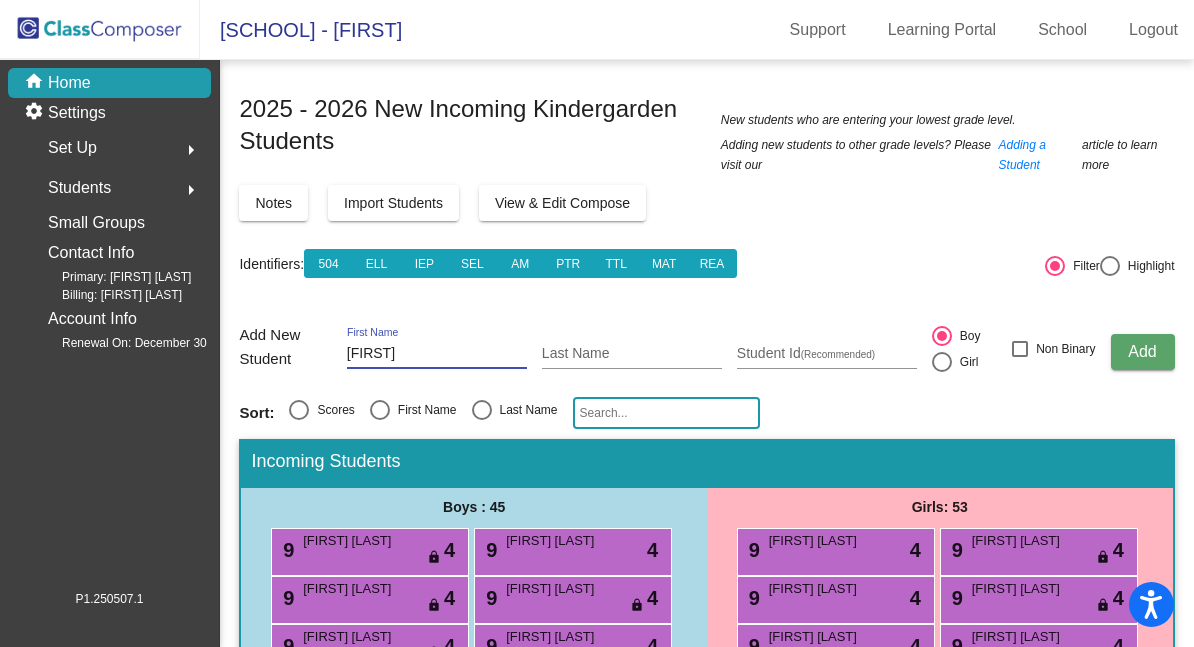 type on "[FIRST]" 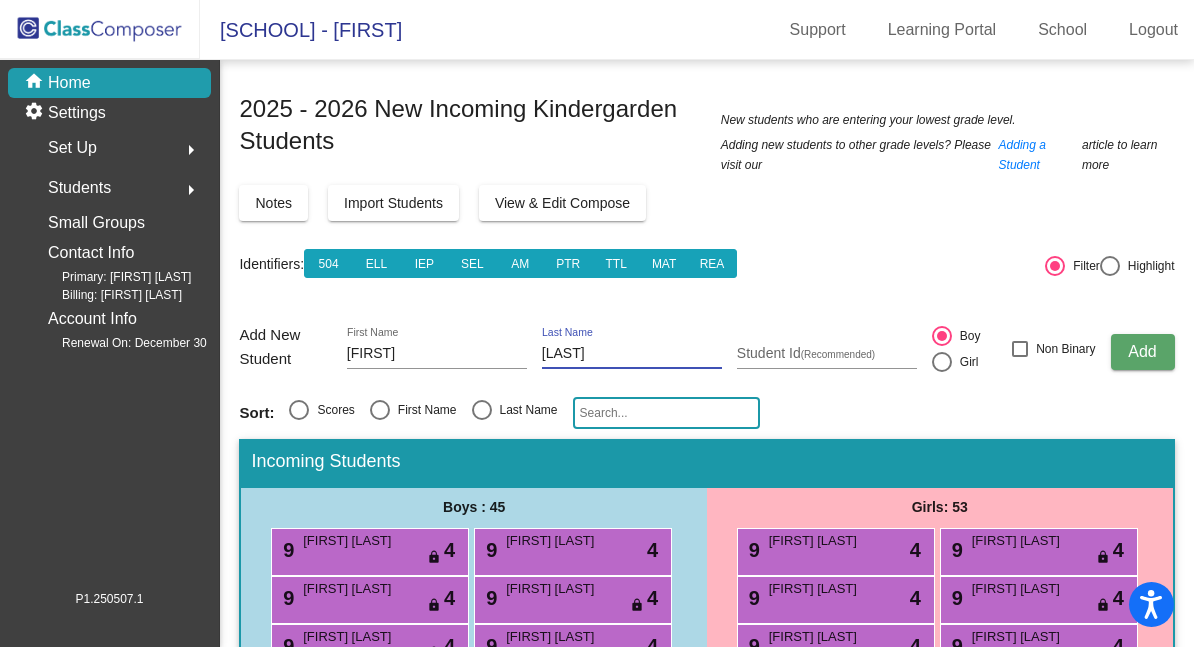 type on "[LAST]" 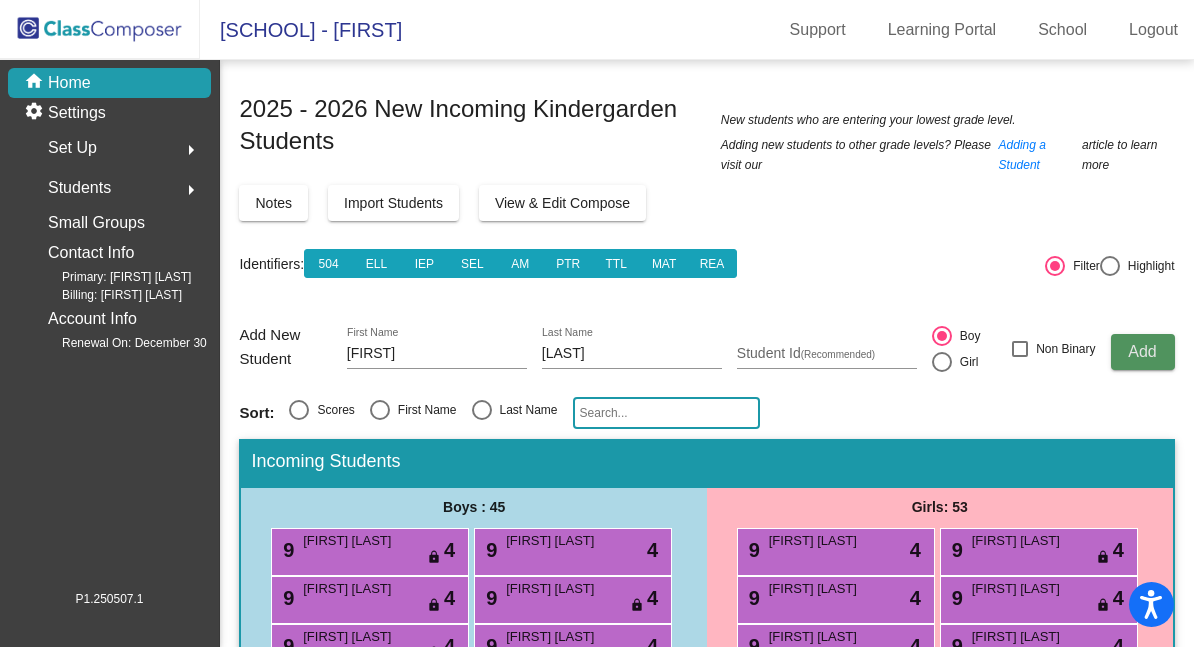 click on "Add" 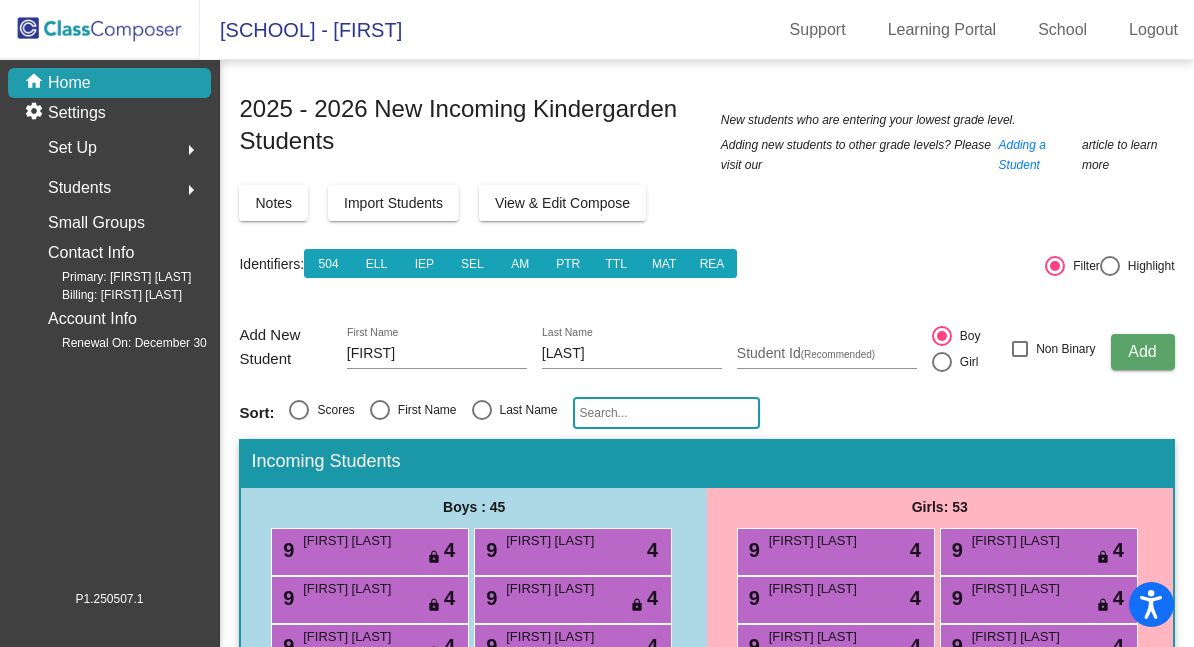type 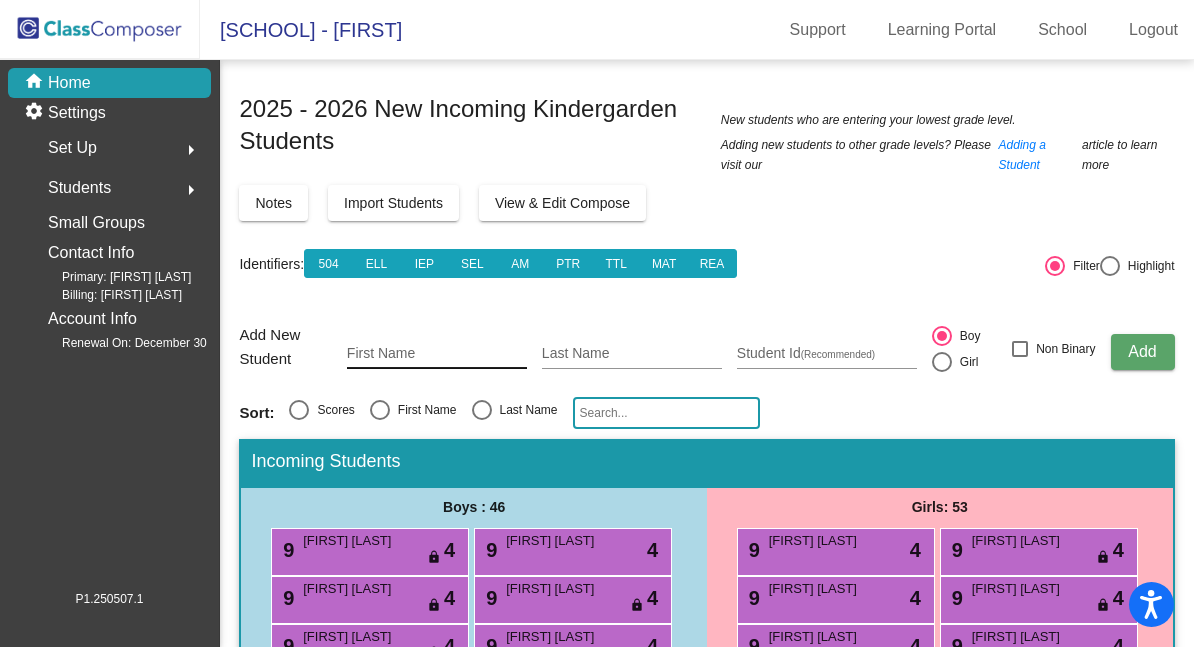 click on "First Name" at bounding box center [437, 354] 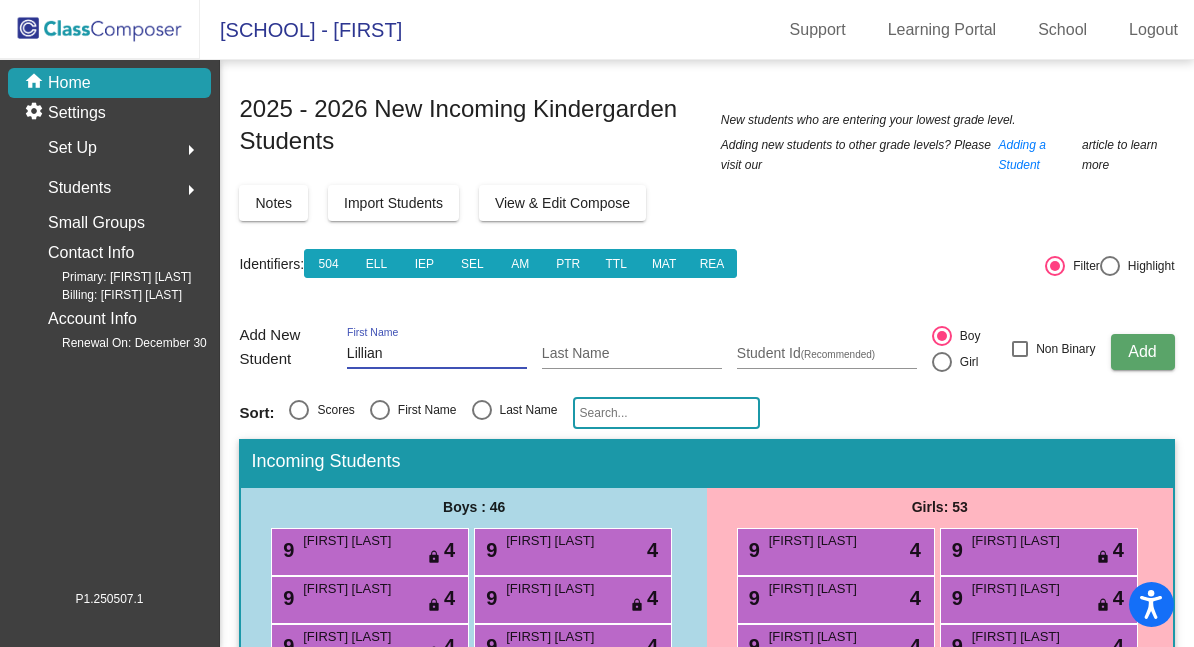 type on "Lillian" 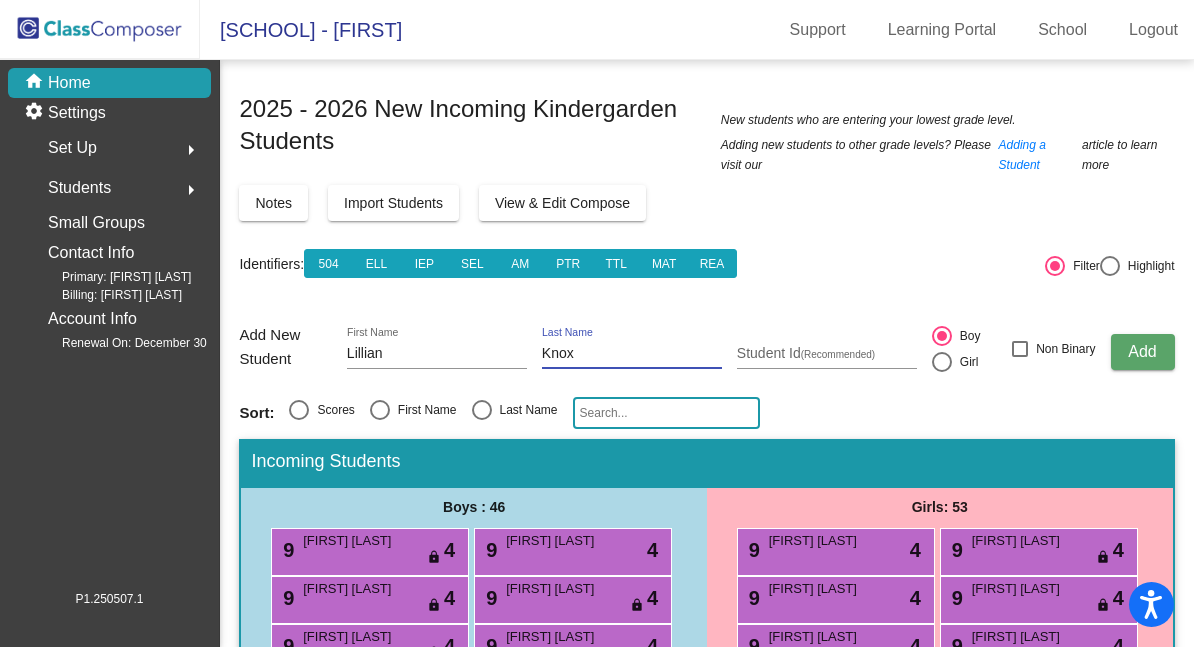 type on "Knox" 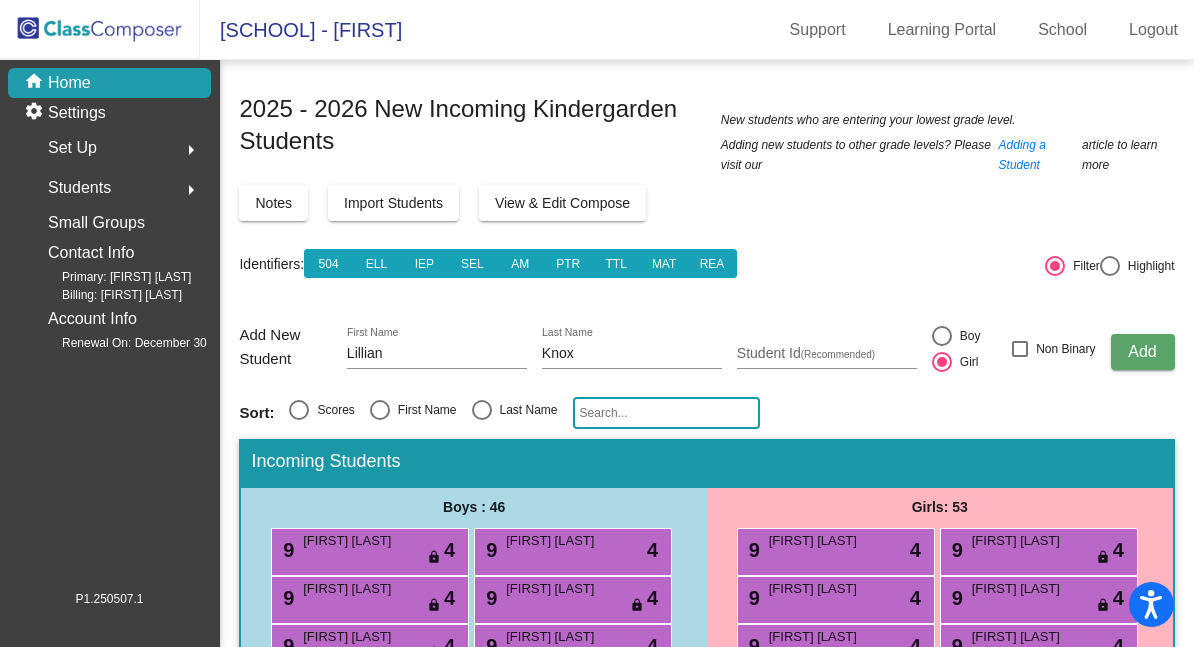 click on "Add" 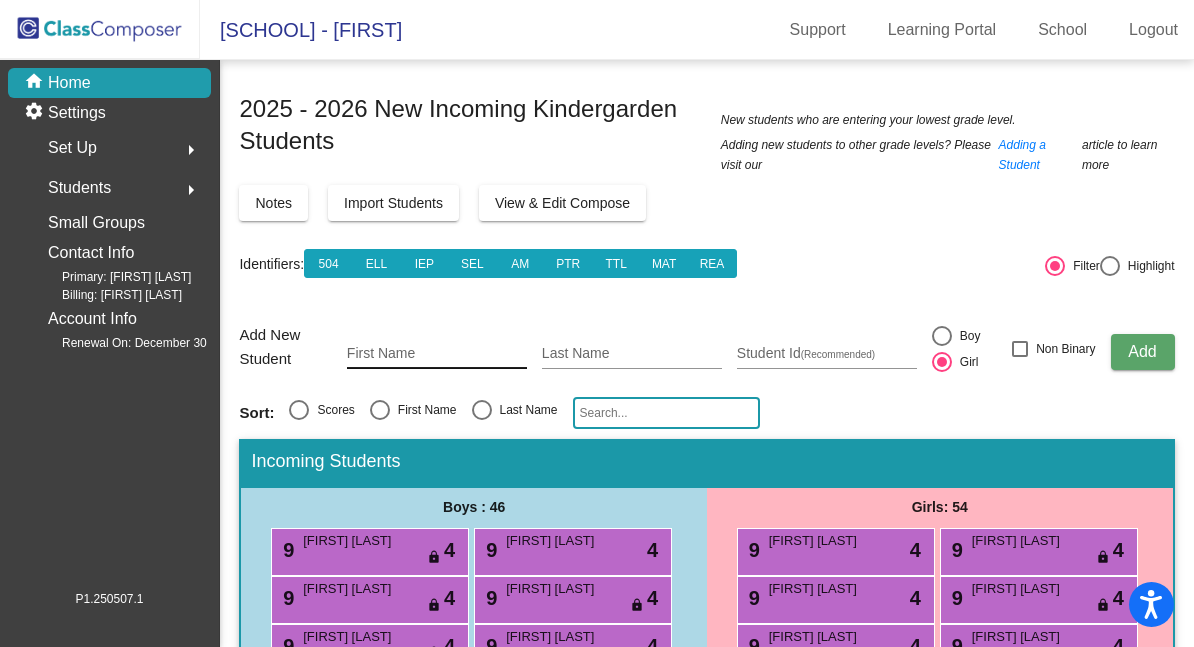 click on "First Name" at bounding box center [437, 354] 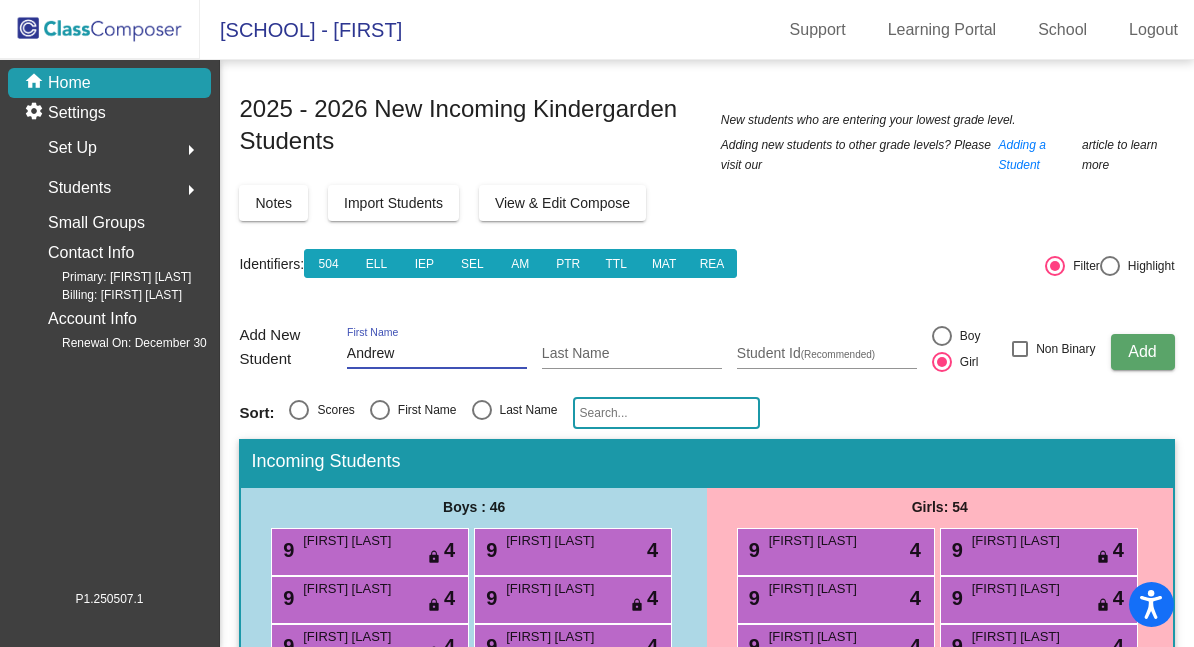 type on "Andrew" 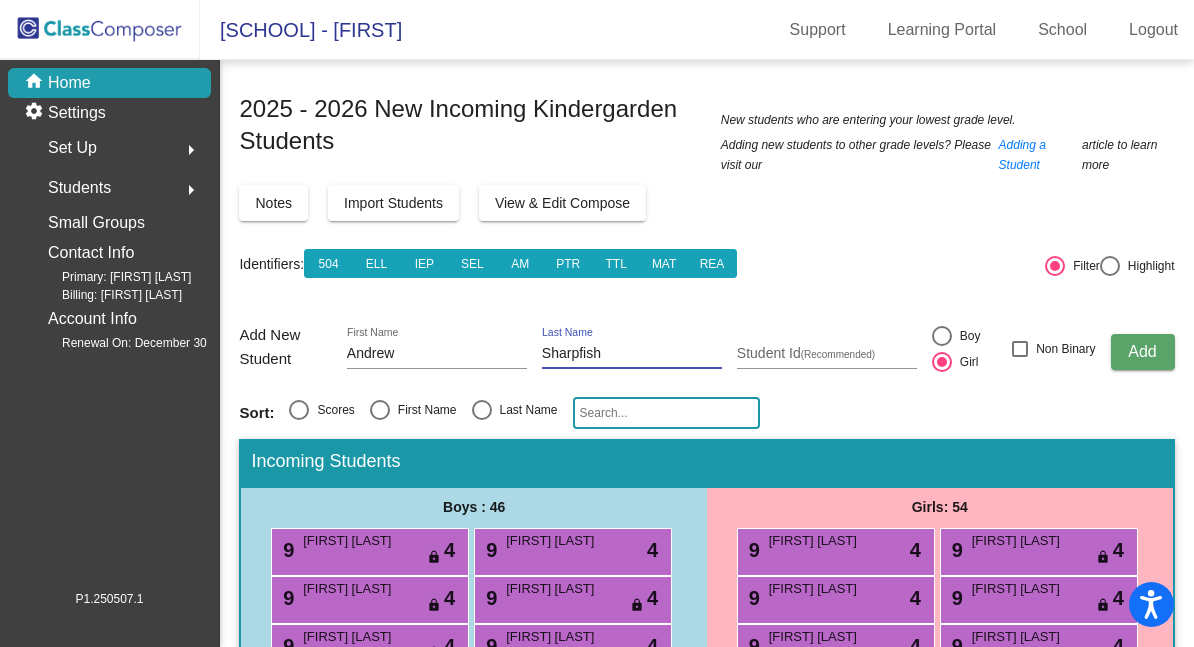 type on "Sharpfish" 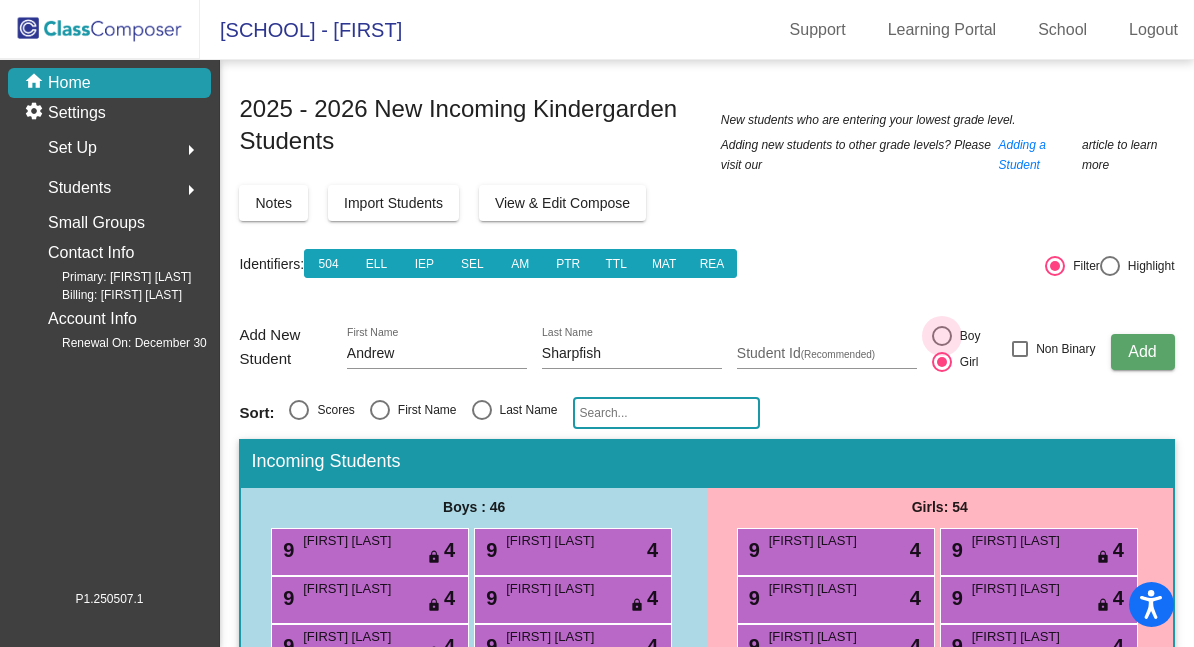 click at bounding box center (942, 336) 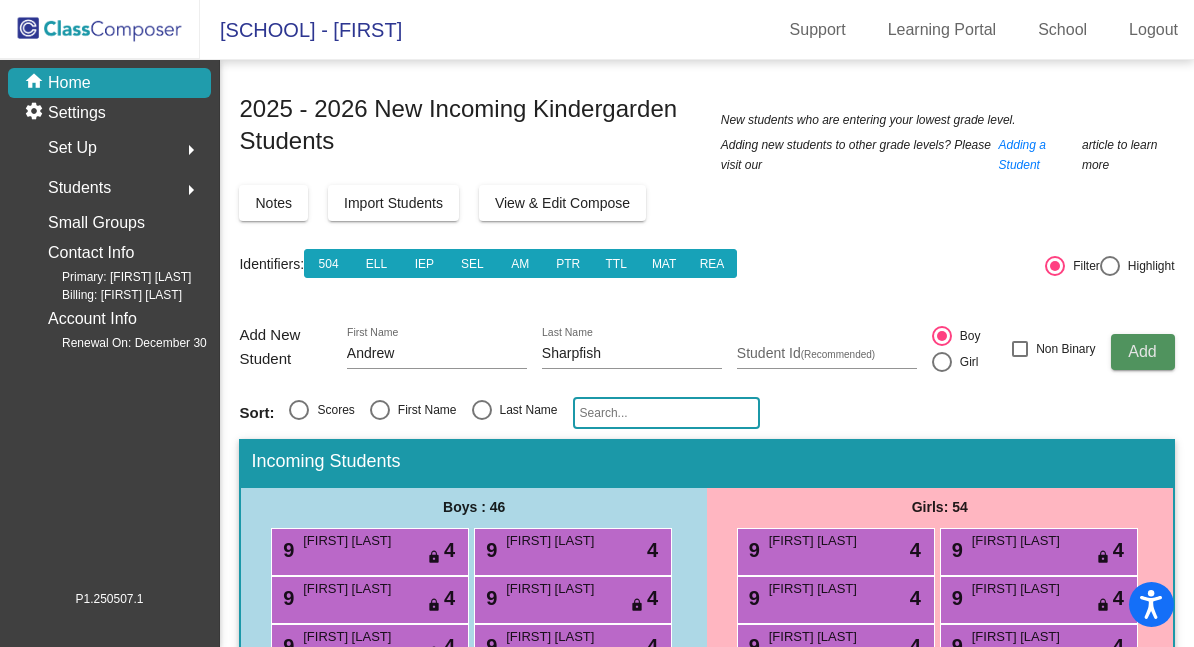 click on "Add" 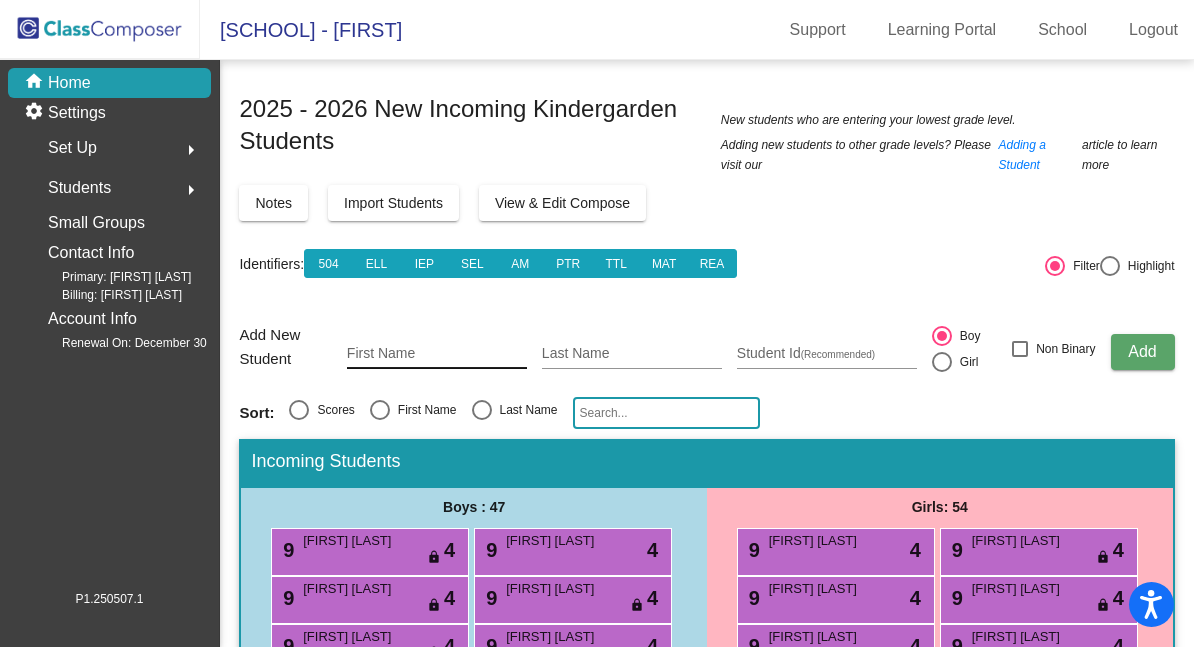 click on "First Name" 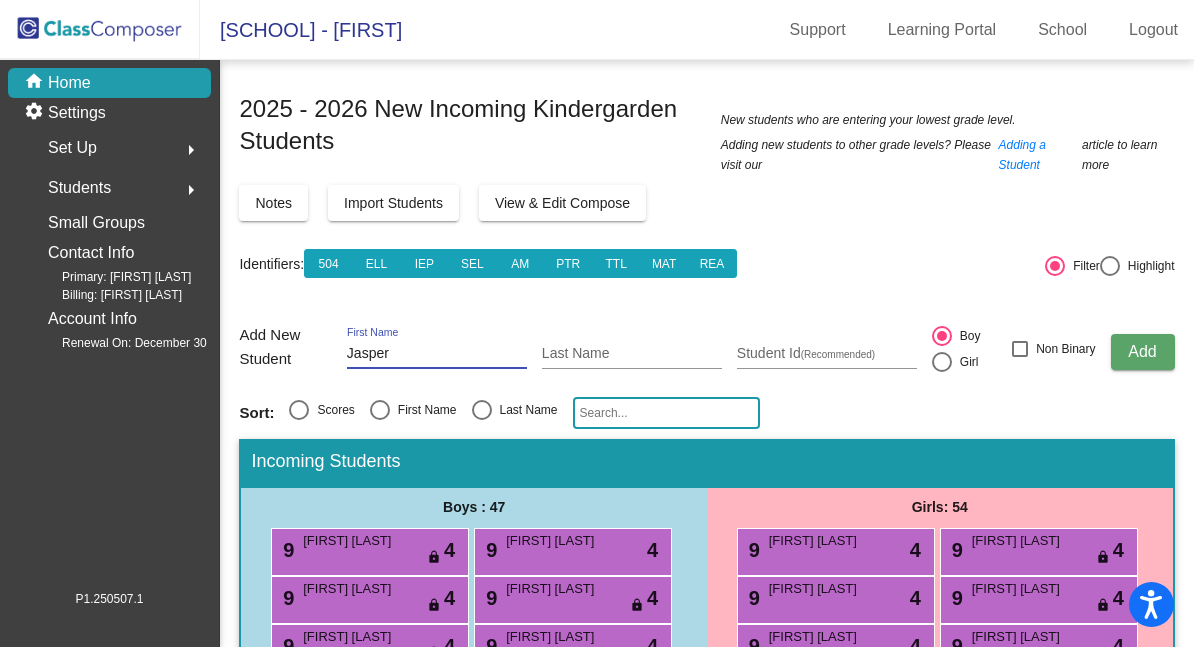 type on "Jasper" 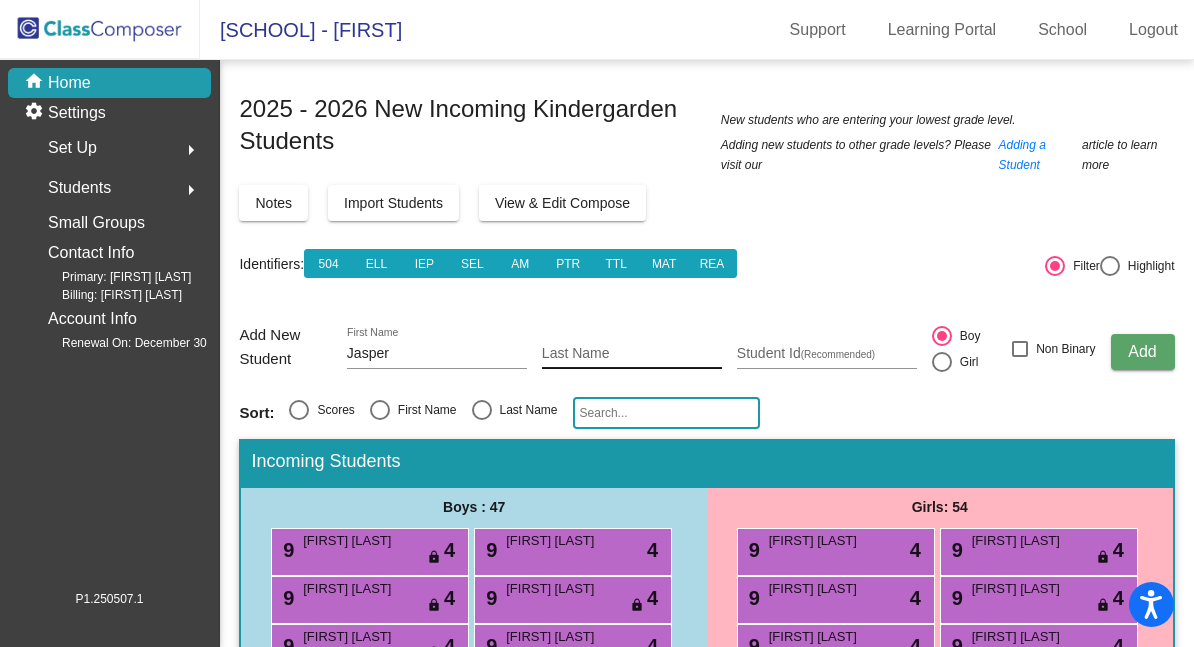 click on "Last Name" at bounding box center (632, 354) 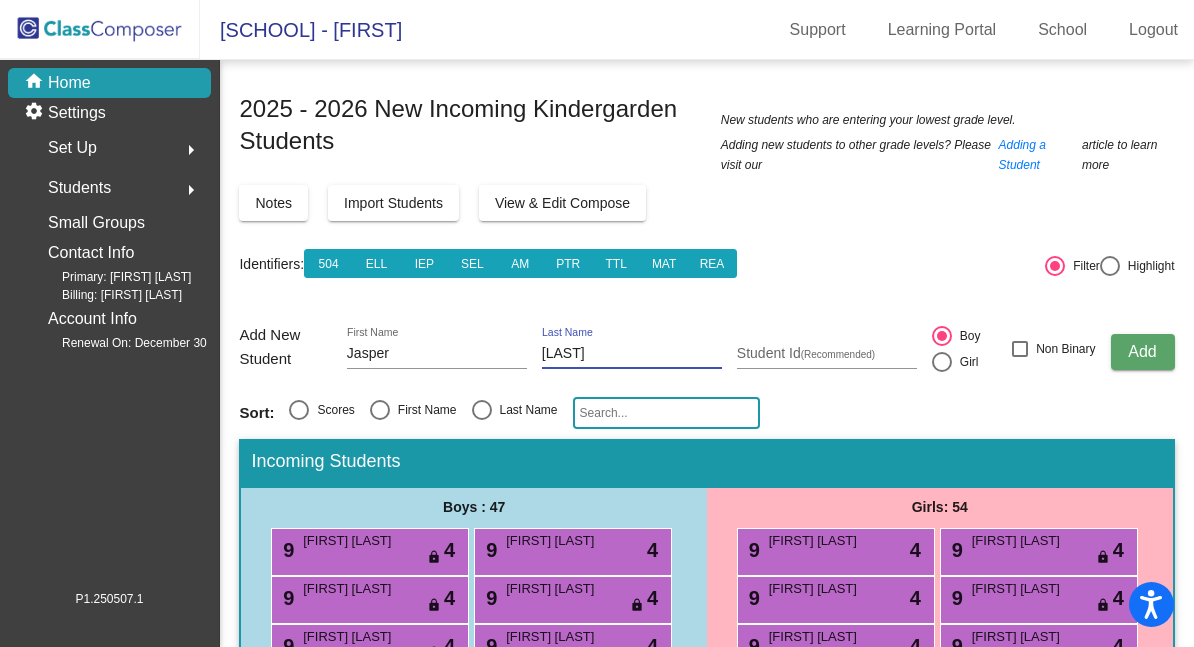 type on "[LAST]" 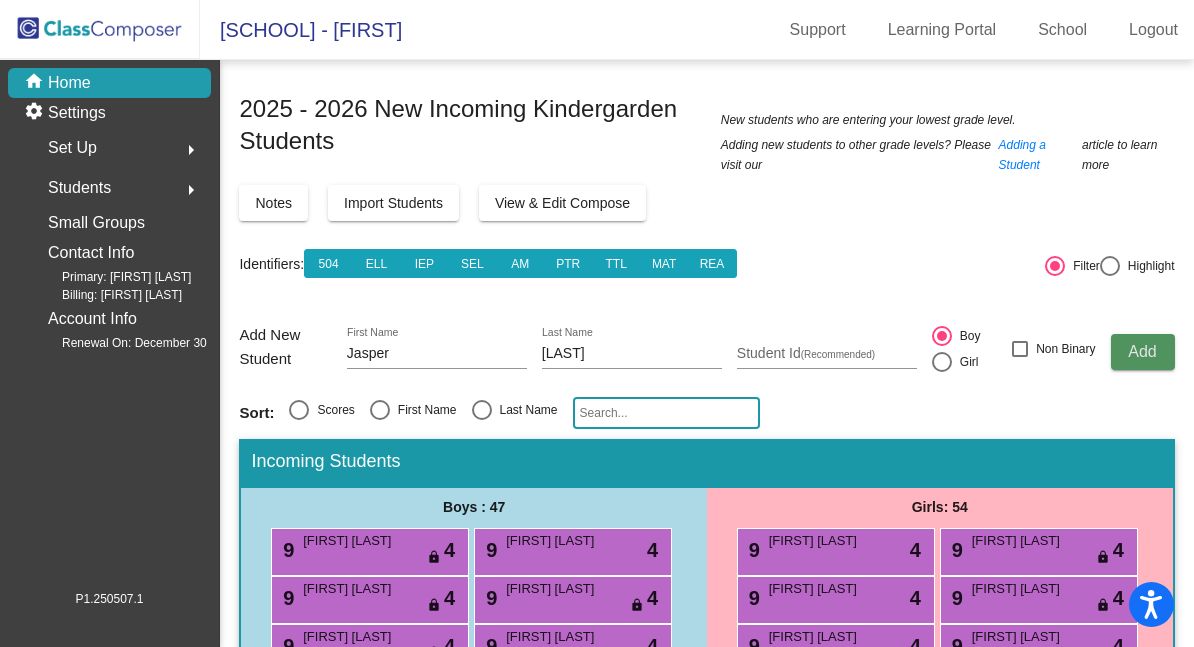 type 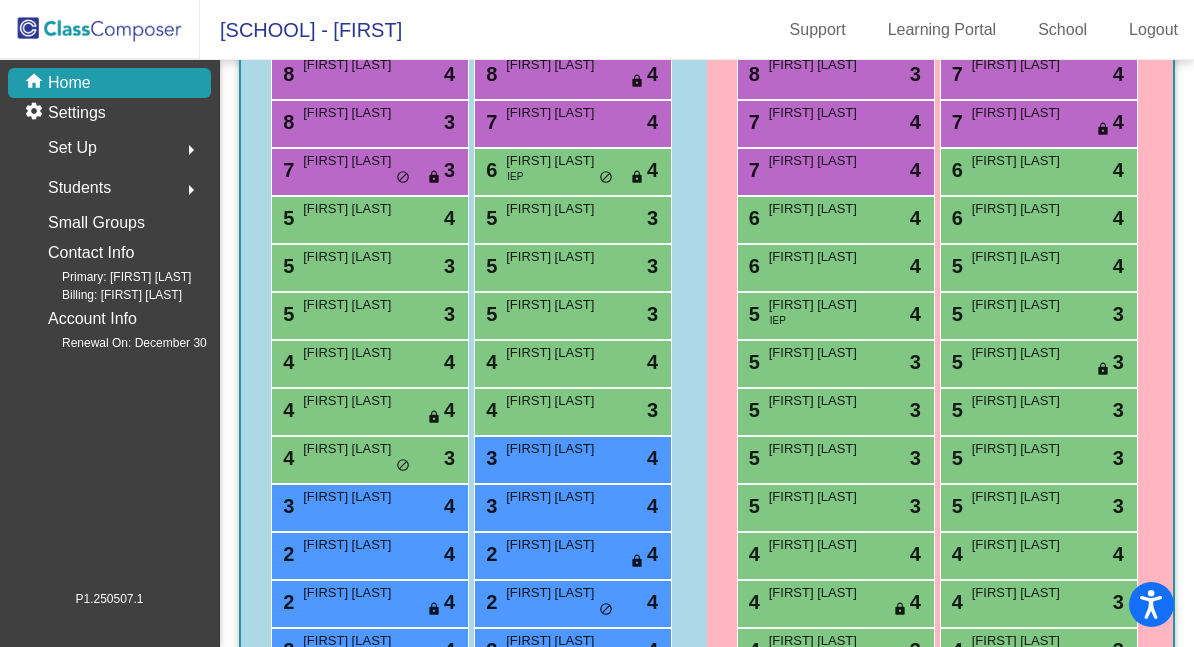 scroll, scrollTop: 0, scrollLeft: 0, axis: both 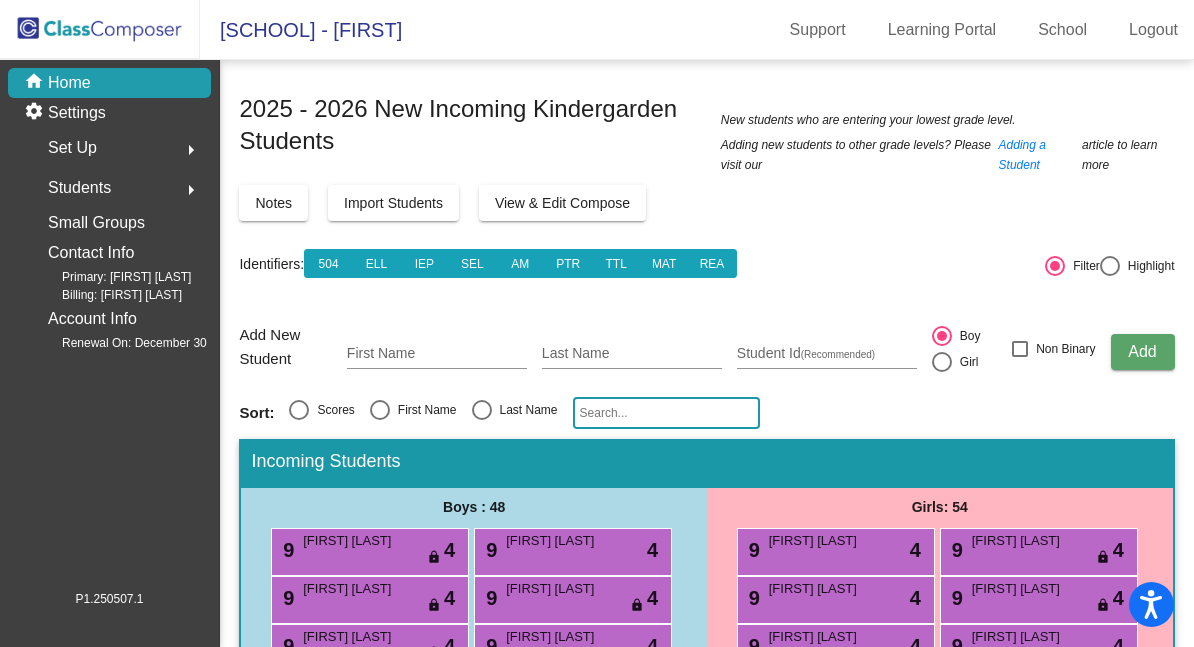 click 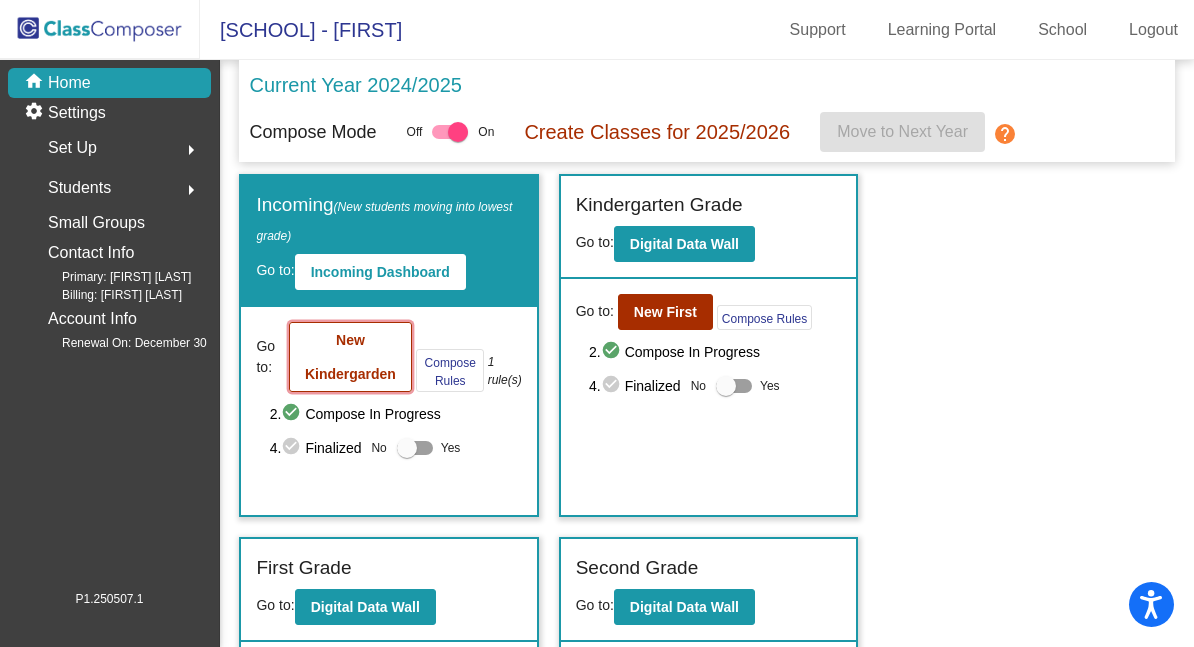 click on "New Kindergarden" 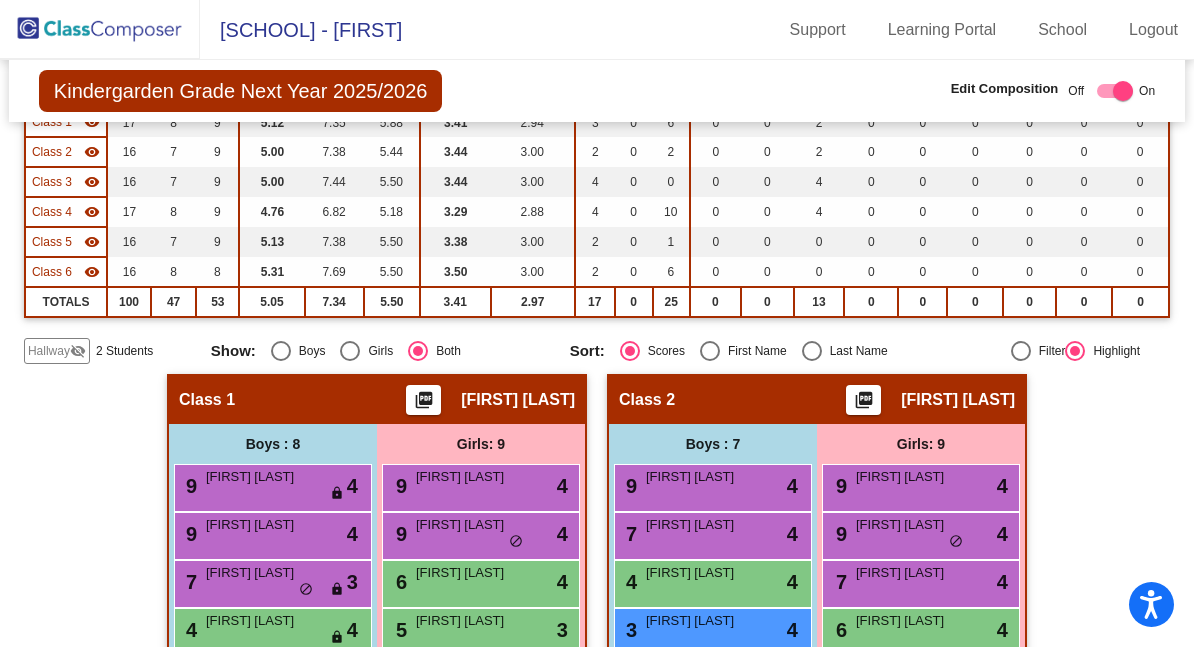 scroll, scrollTop: 328, scrollLeft: 0, axis: vertical 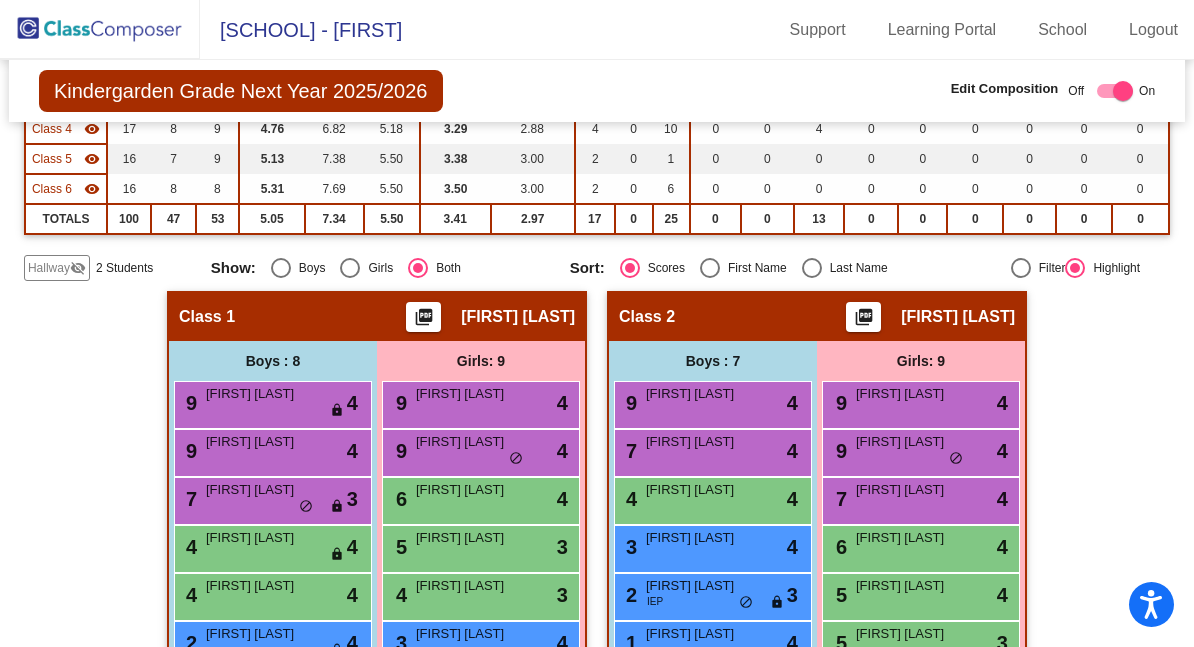 click on "Hallway" 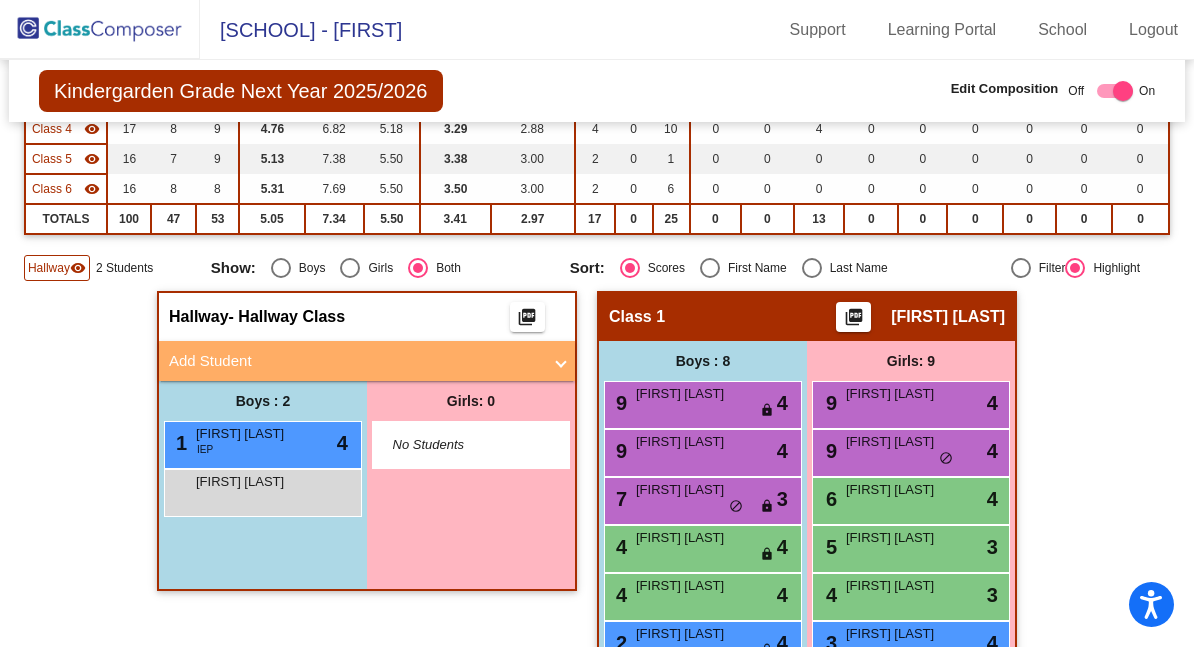 click on "Hallway" 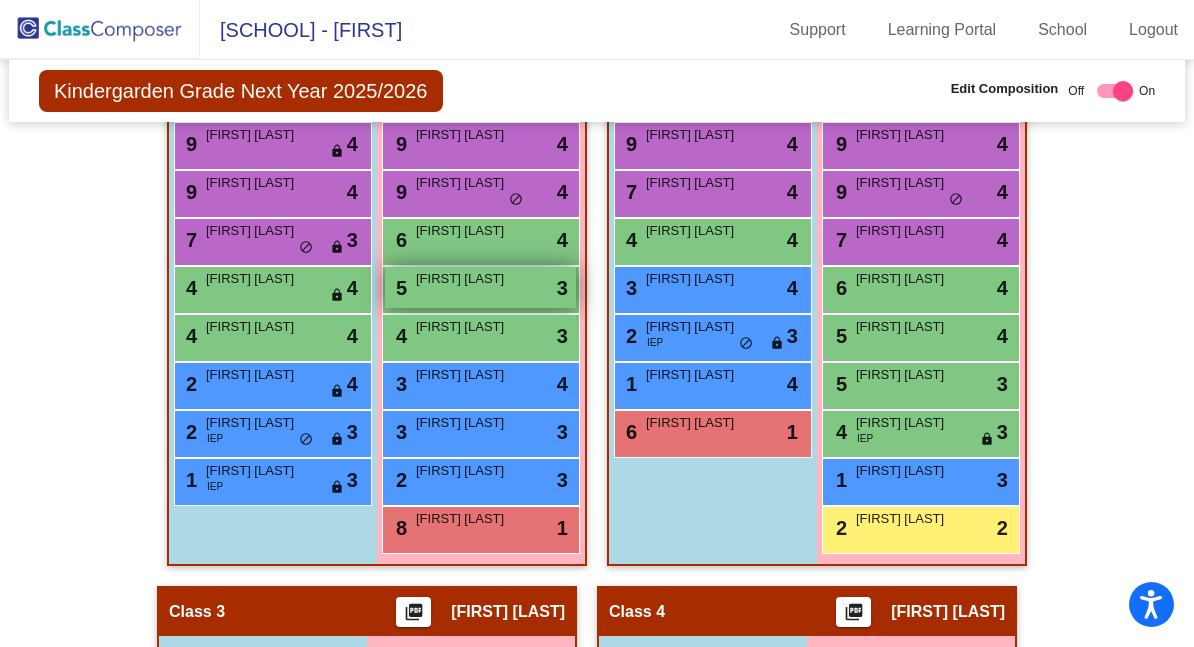 scroll, scrollTop: 638, scrollLeft: 0, axis: vertical 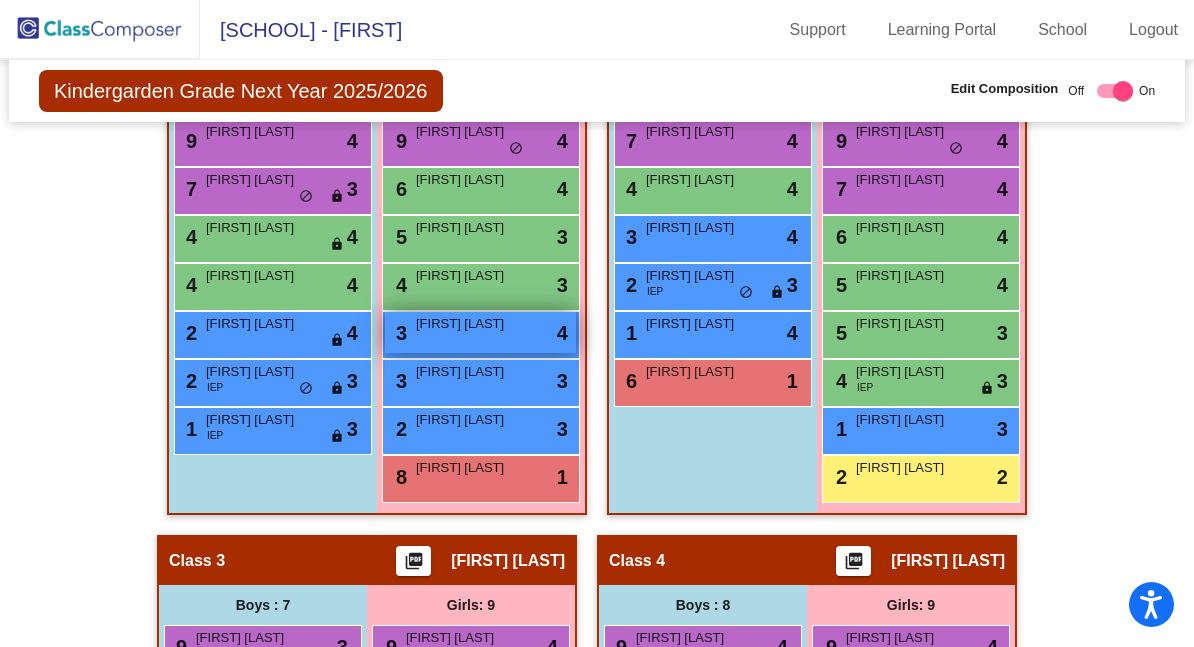 click on "3 [FIRST] [LAST] lock do_not_disturb_alt 4" at bounding box center (480, 332) 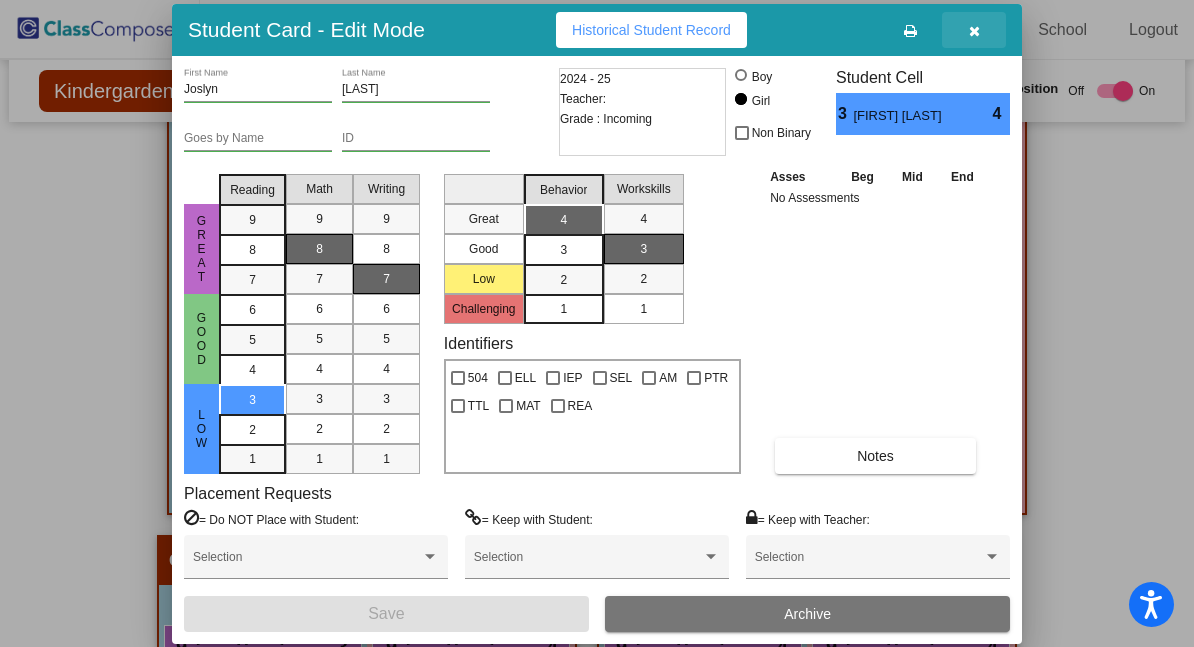 click at bounding box center [974, 31] 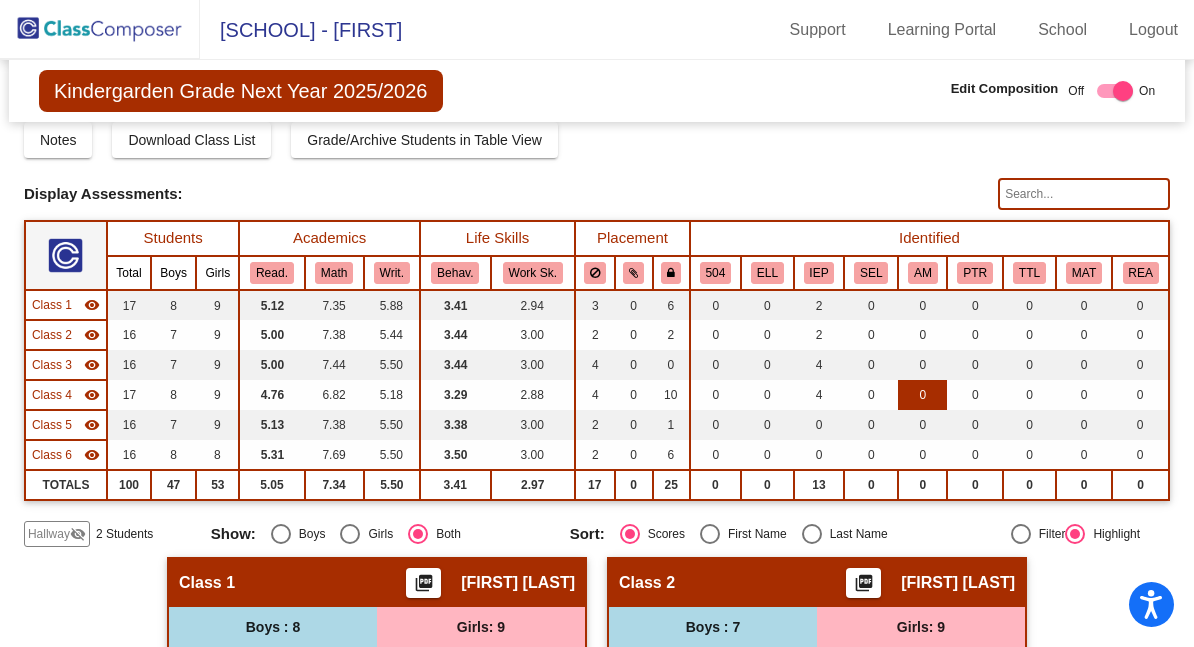 scroll, scrollTop: 0, scrollLeft: 0, axis: both 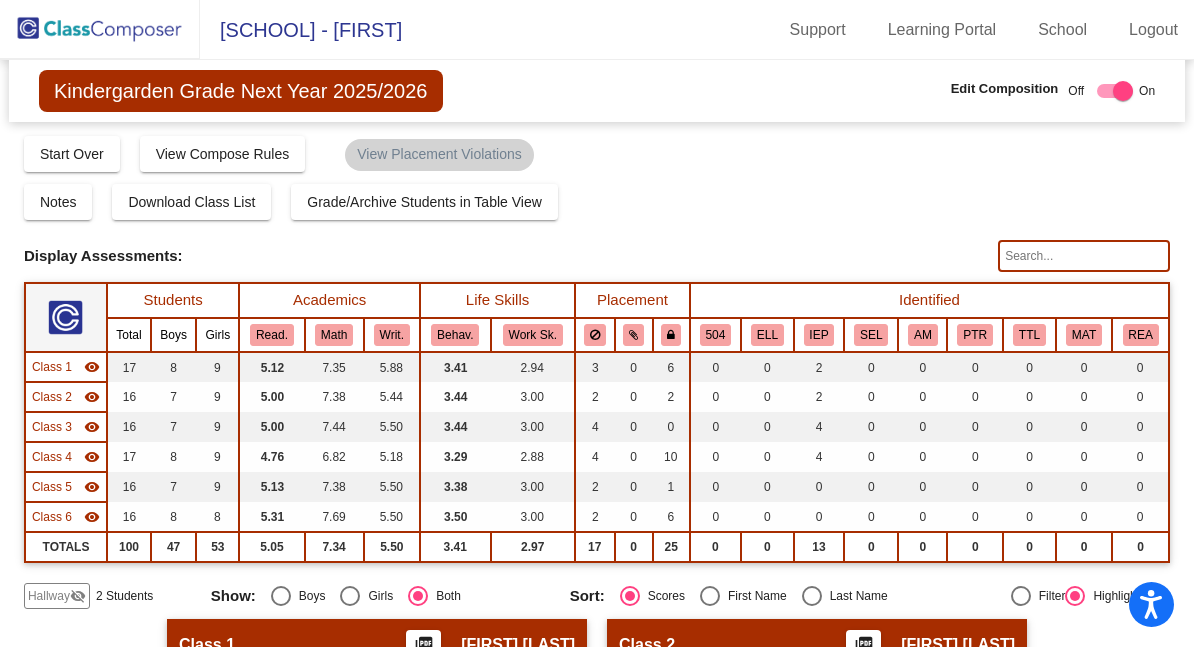click 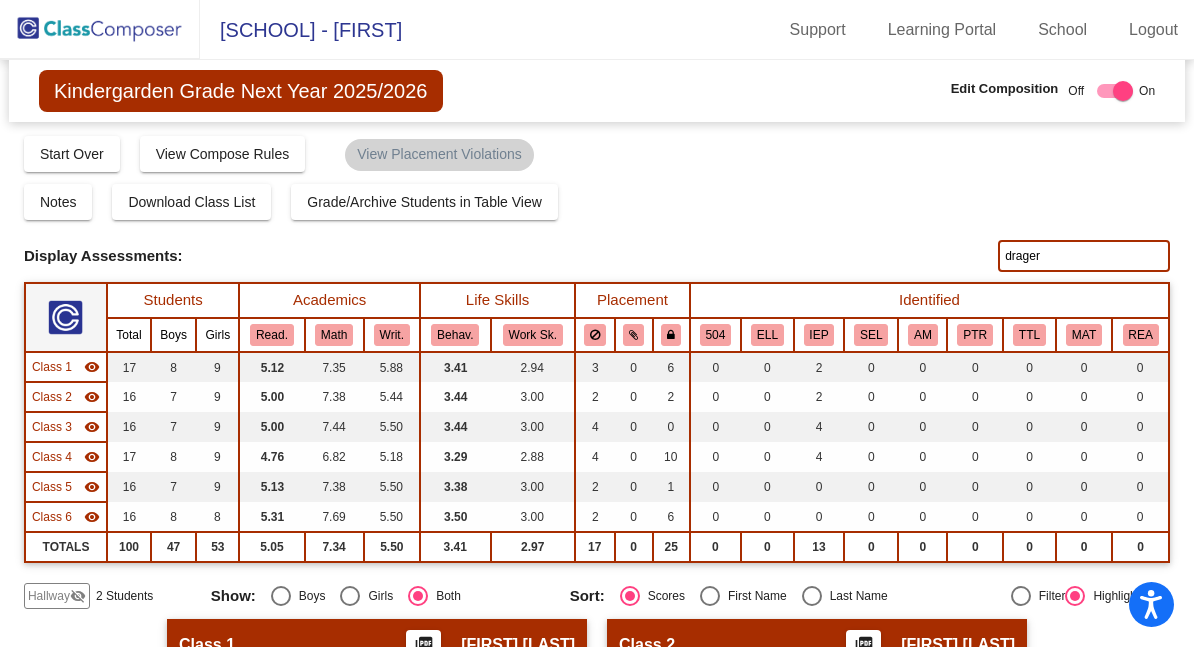 type on "drager" 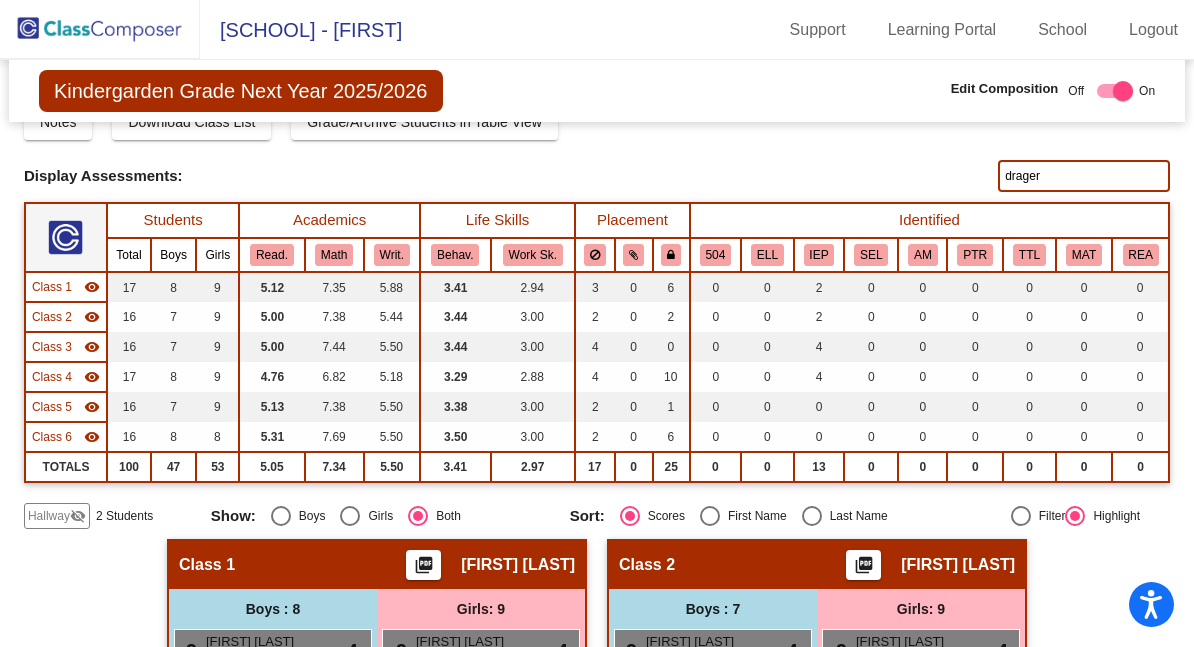 scroll, scrollTop: 0, scrollLeft: 0, axis: both 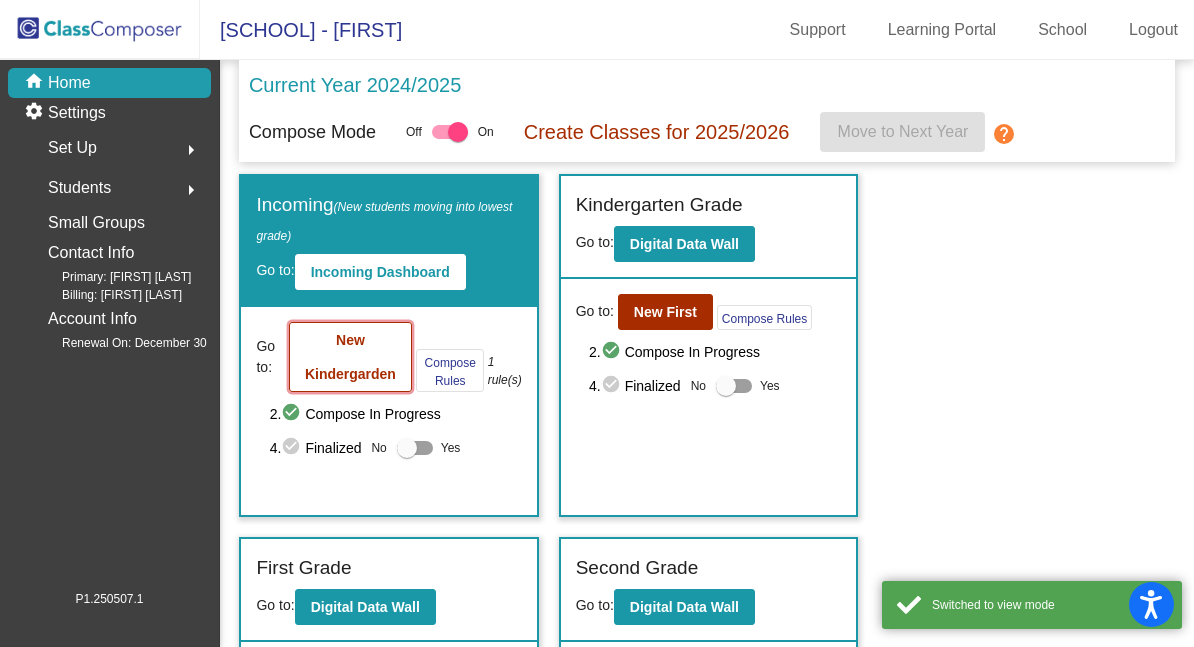 click on "New Kindergarden" 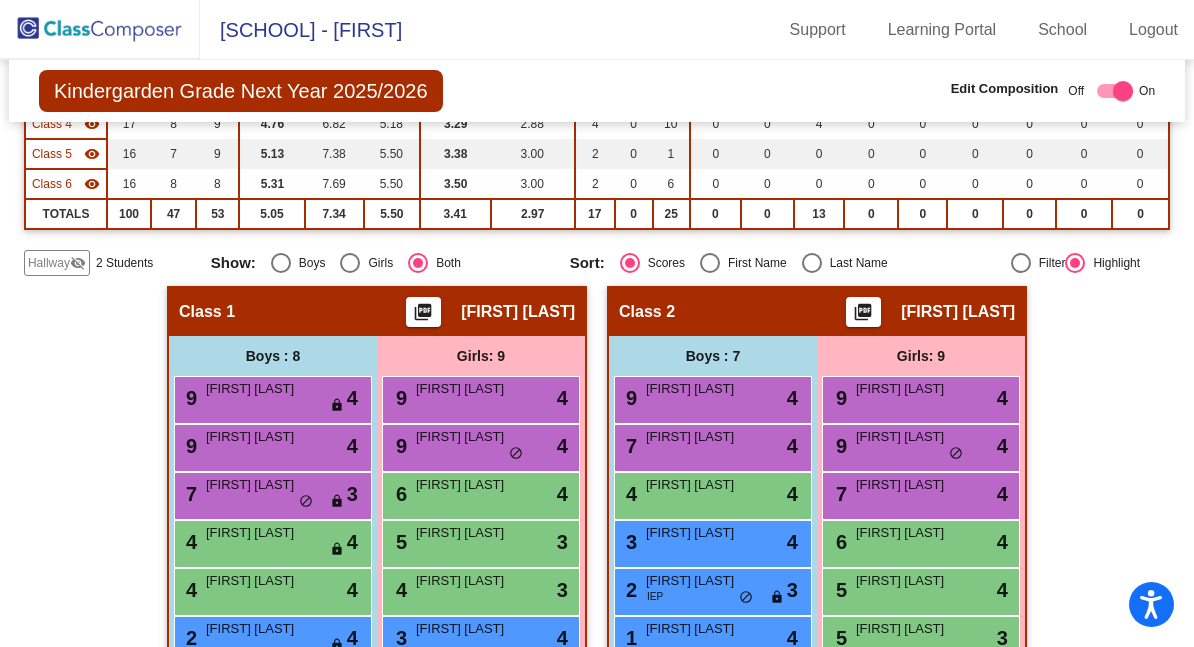 scroll, scrollTop: 0, scrollLeft: 0, axis: both 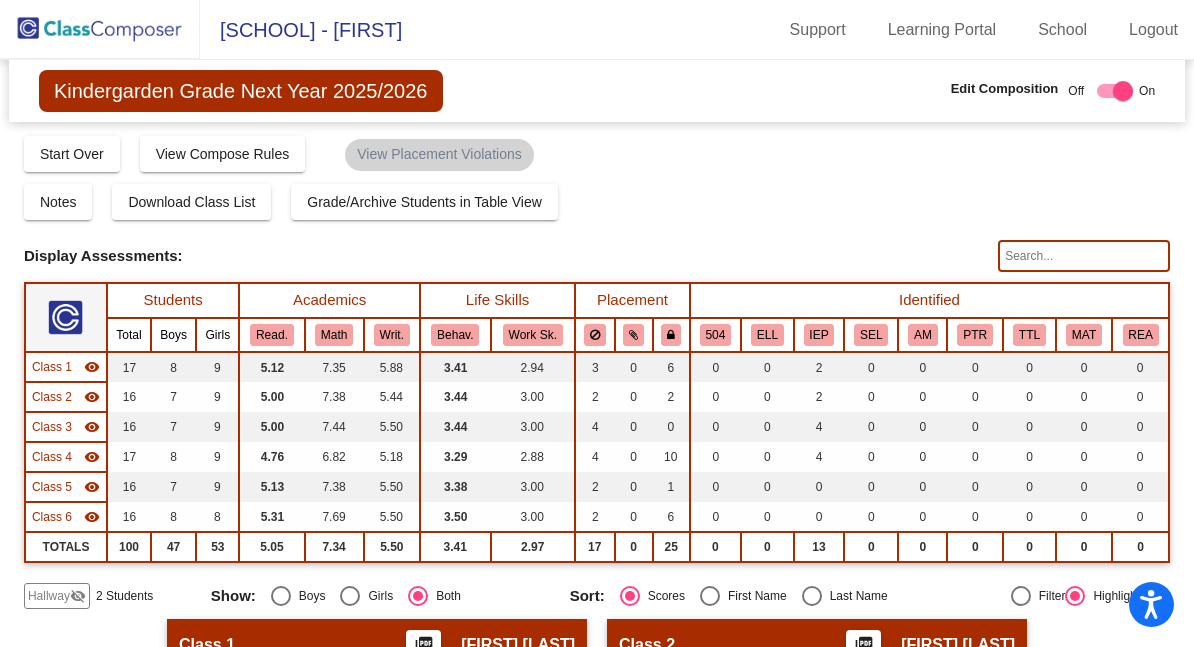 click 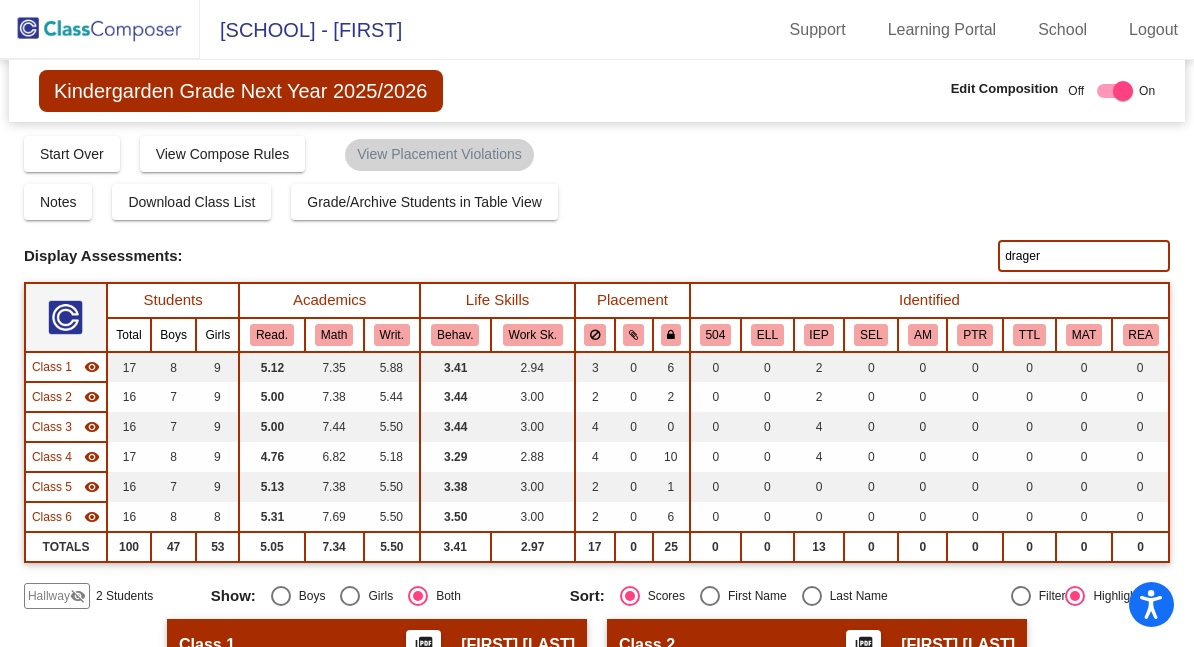 type on "drager" 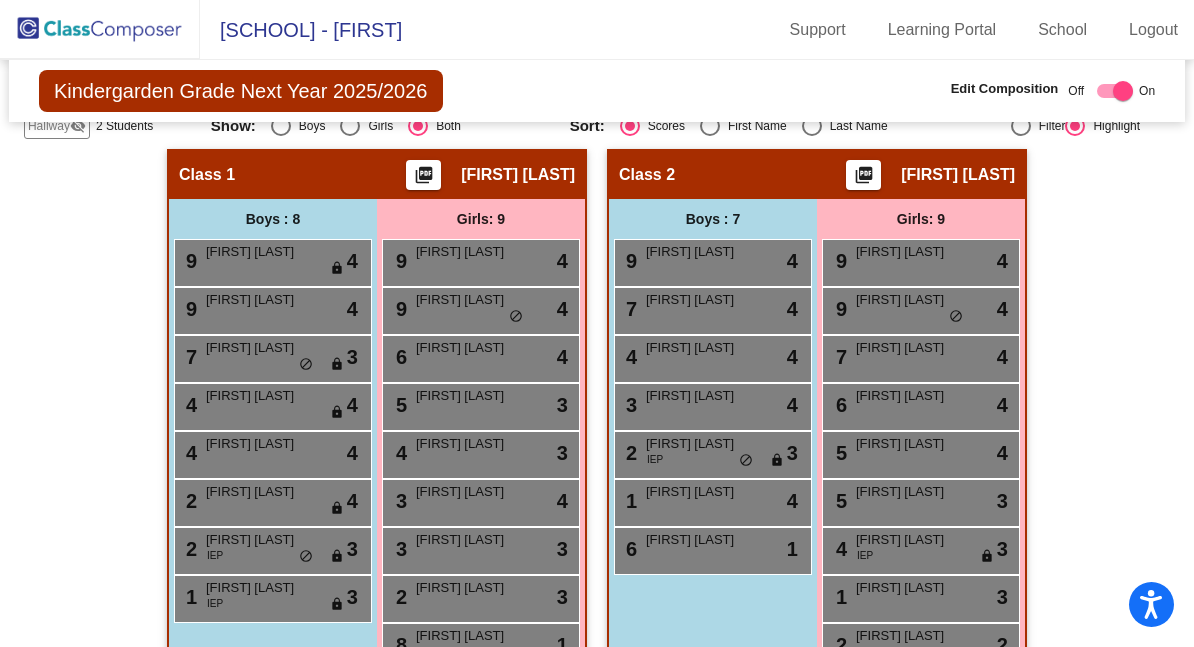 scroll, scrollTop: 0, scrollLeft: 0, axis: both 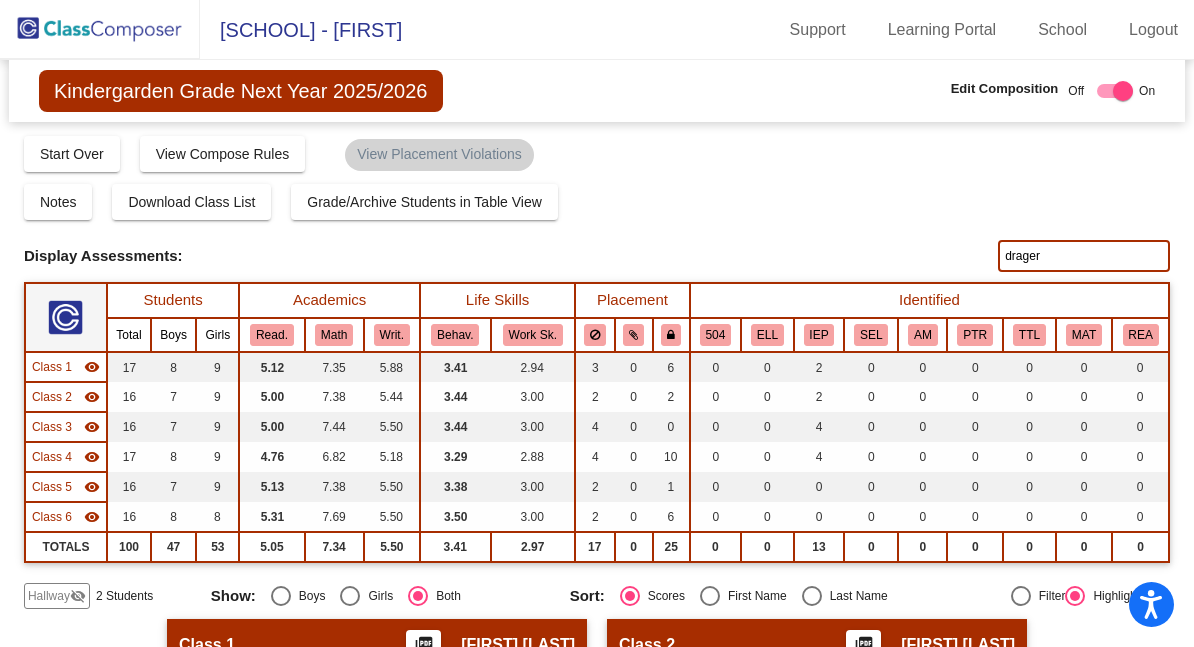 click 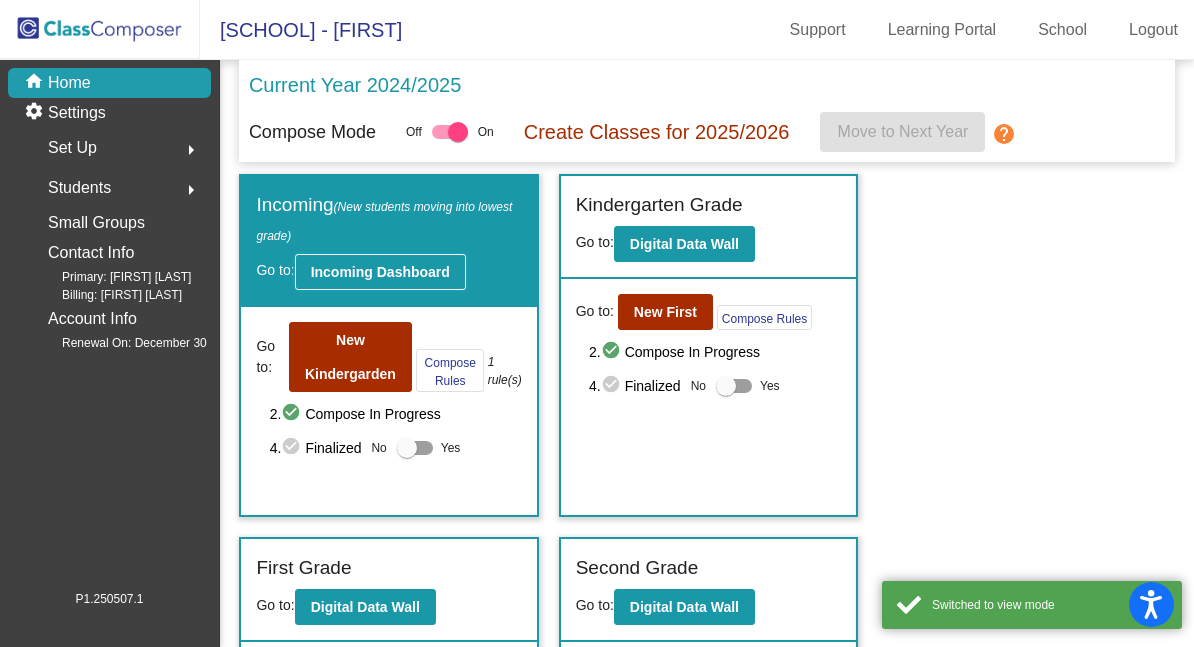 click on "Incoming Dashboard" 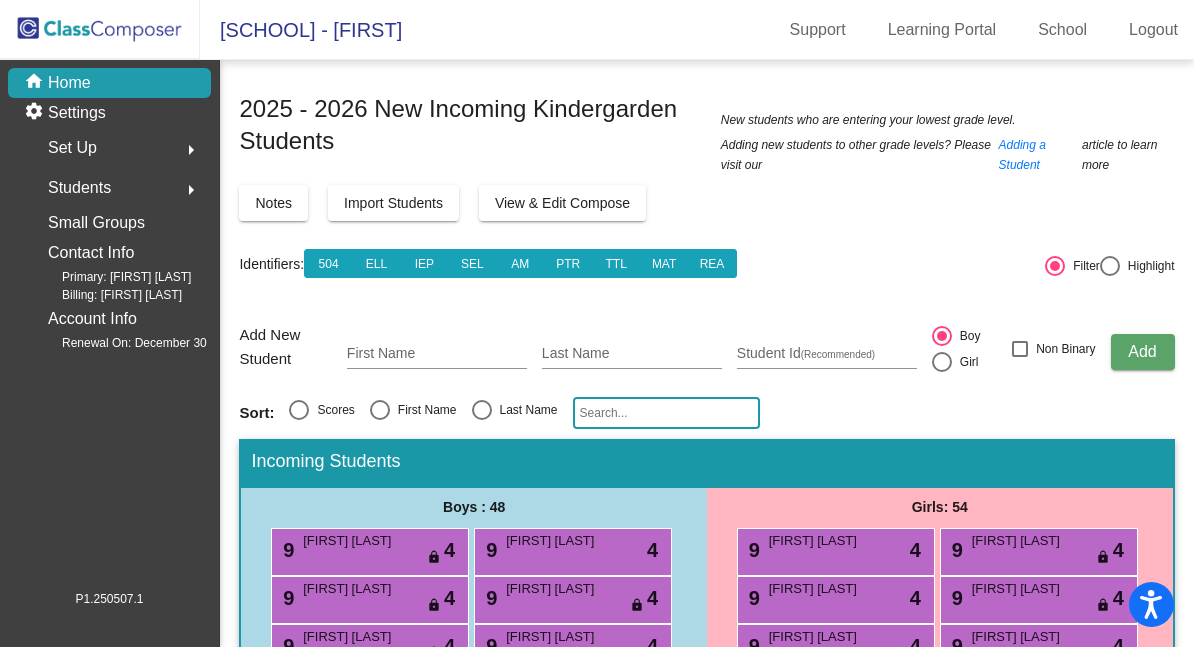 click 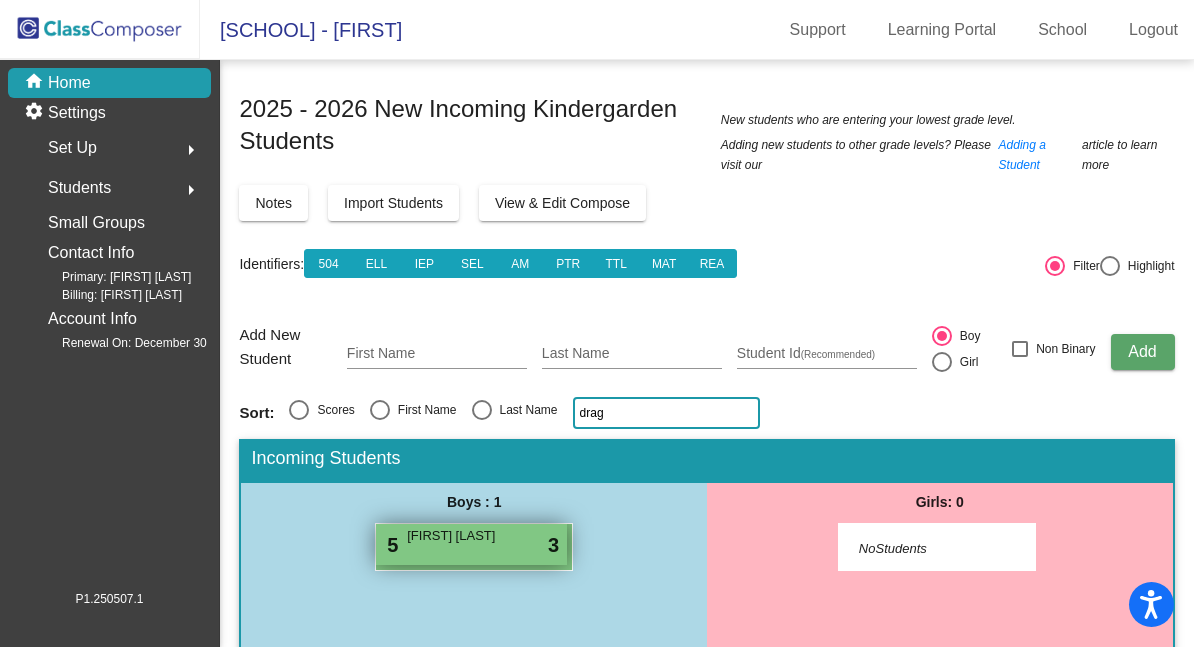 type on "drag" 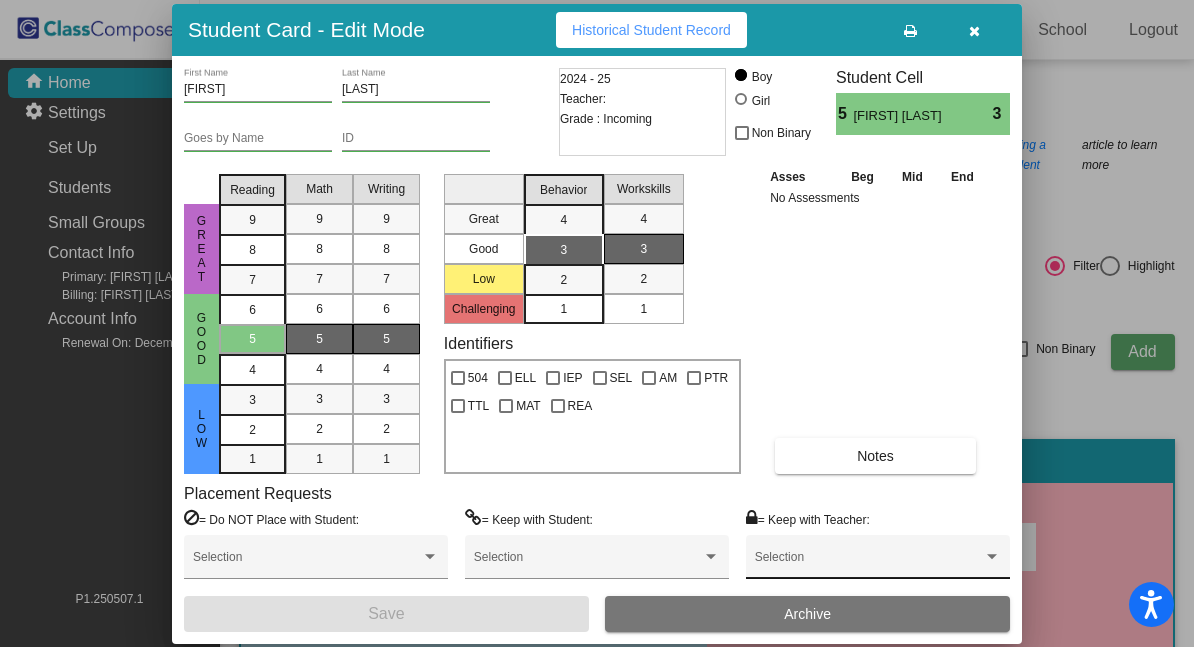 click on "Selection" at bounding box center [878, 562] 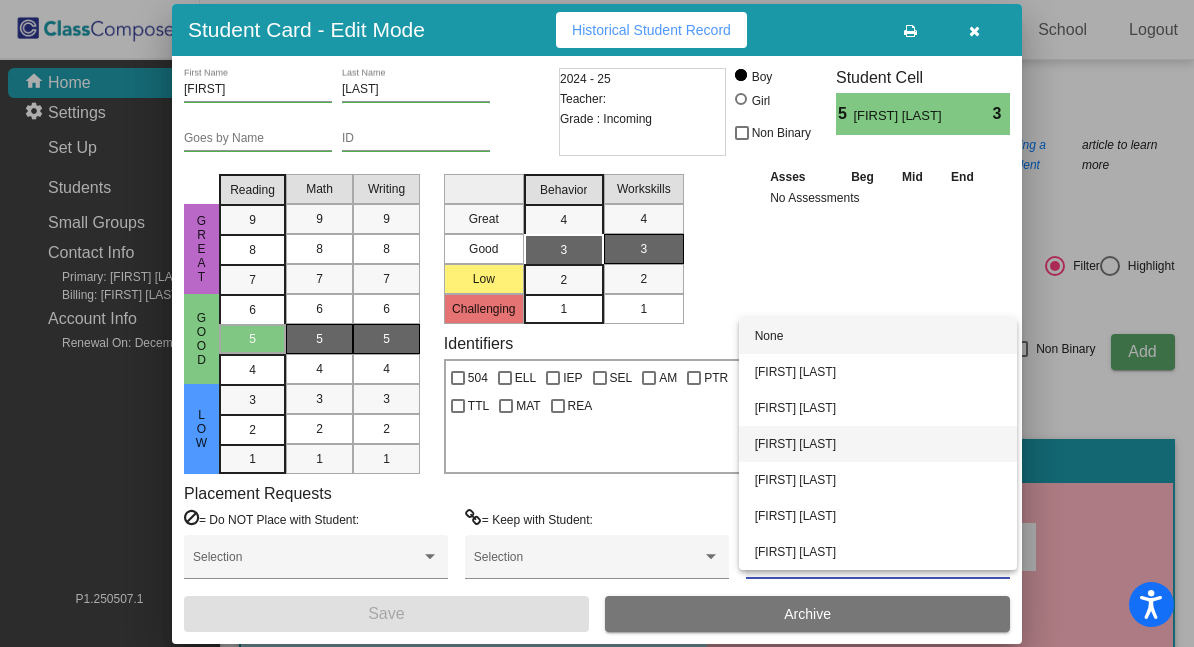 click on "[FIRST] [LAST]" at bounding box center (878, 444) 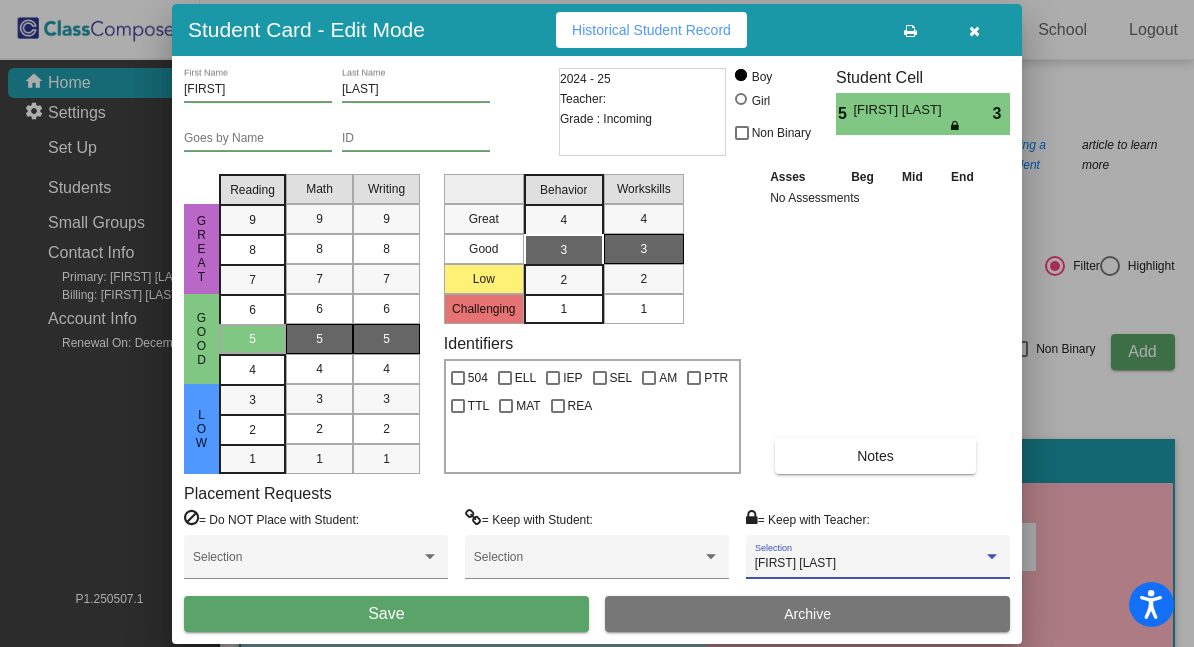 click on "Save" at bounding box center (386, 614) 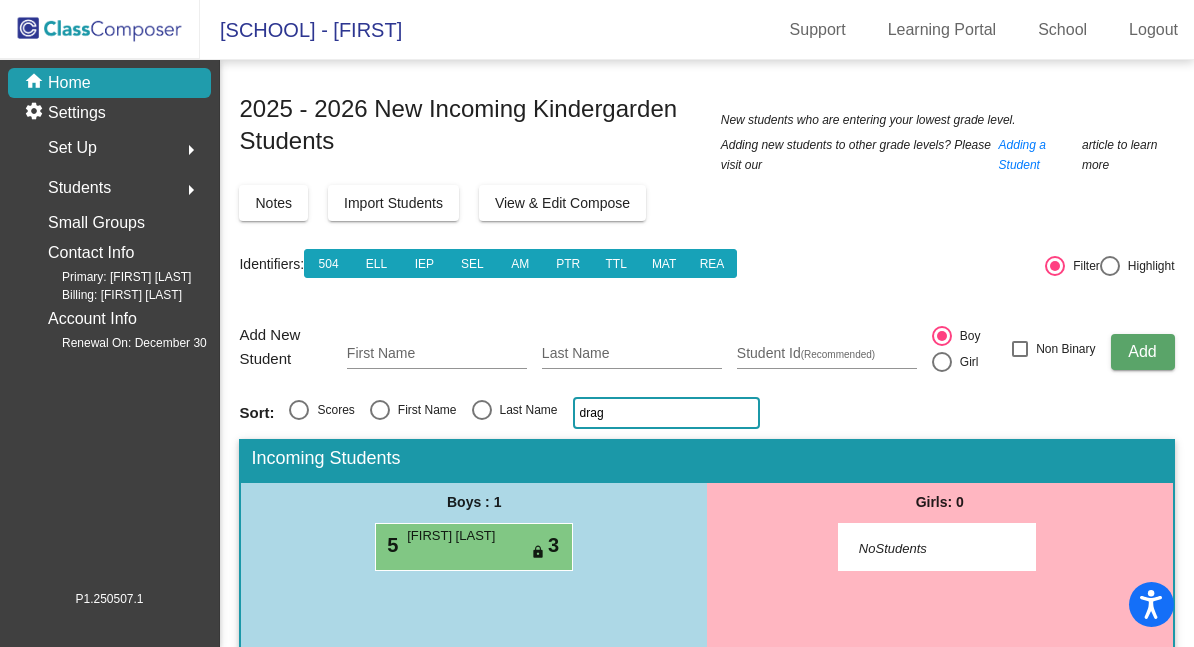 click on "Girls: 0   NoStudents" at bounding box center (940, 610) 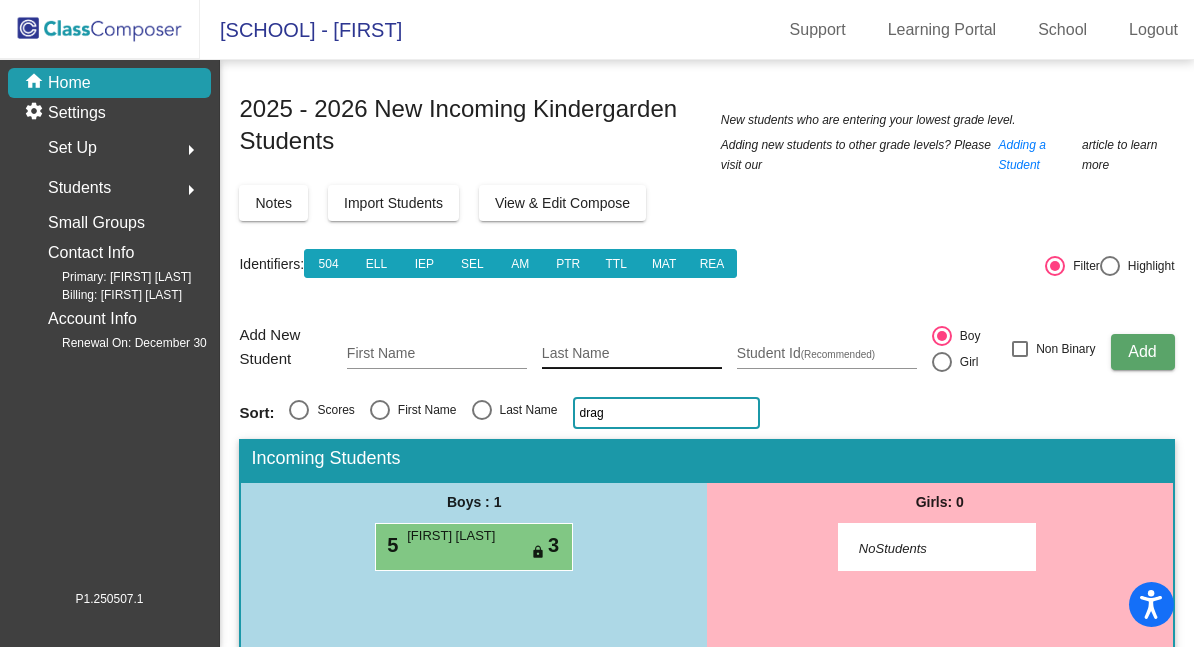 click on "Last Name" 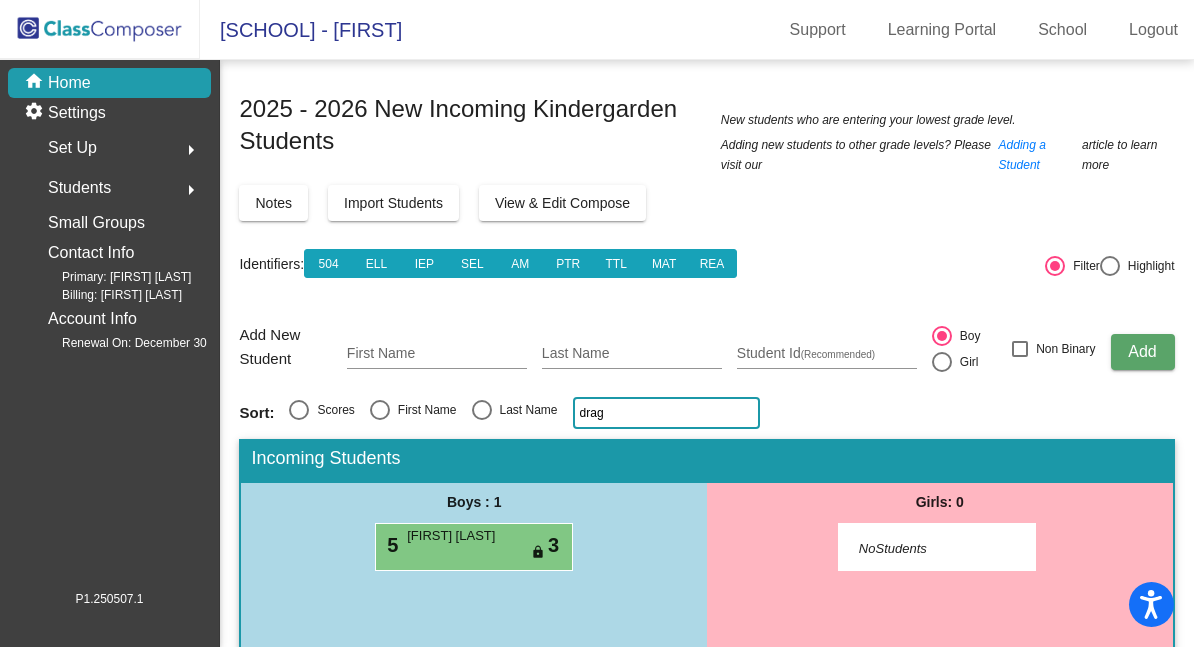 drag, startPoint x: 641, startPoint y: 408, endPoint x: 557, endPoint y: 410, distance: 84.0238 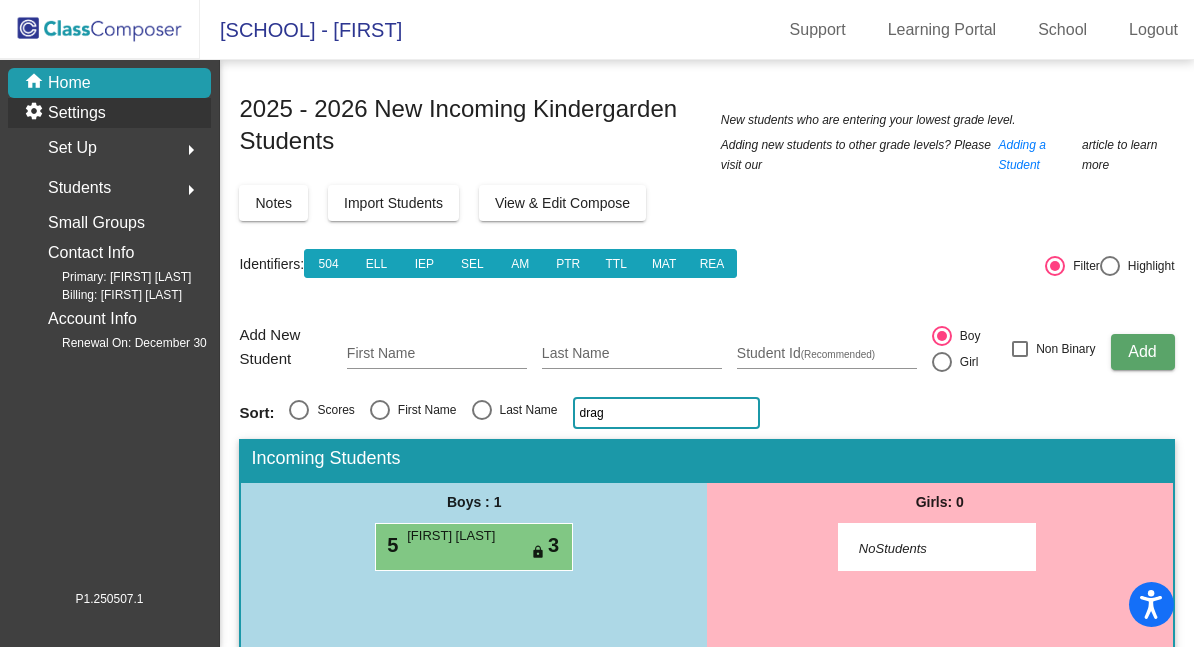 click on "settings Settings" 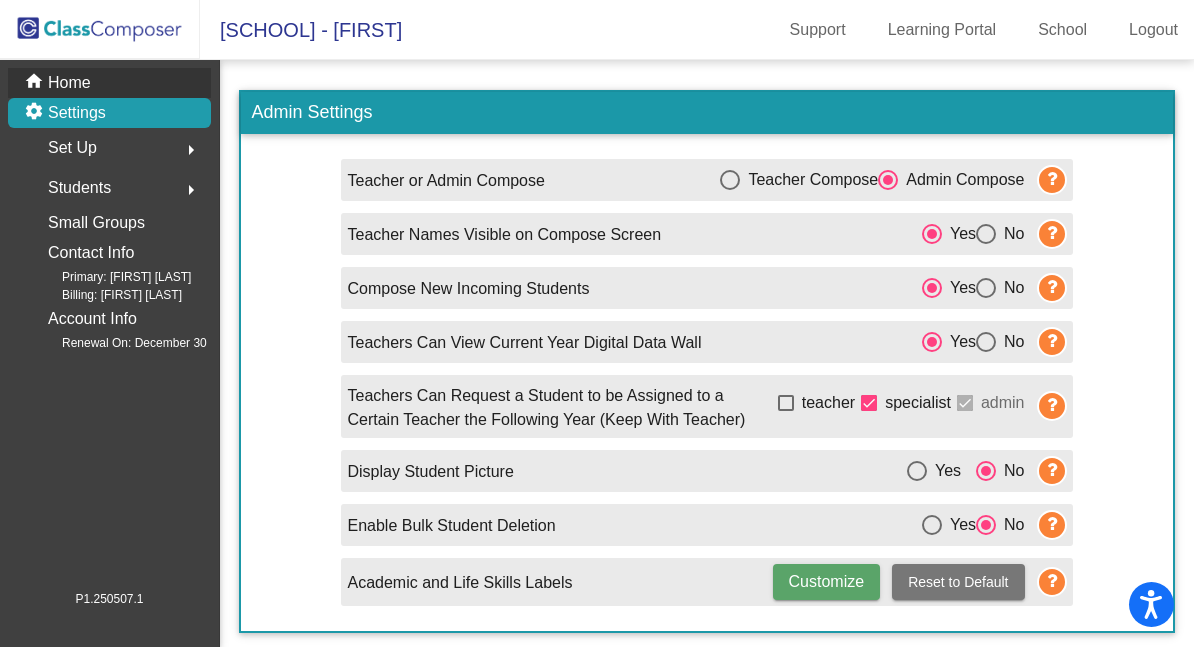 click on "Home" 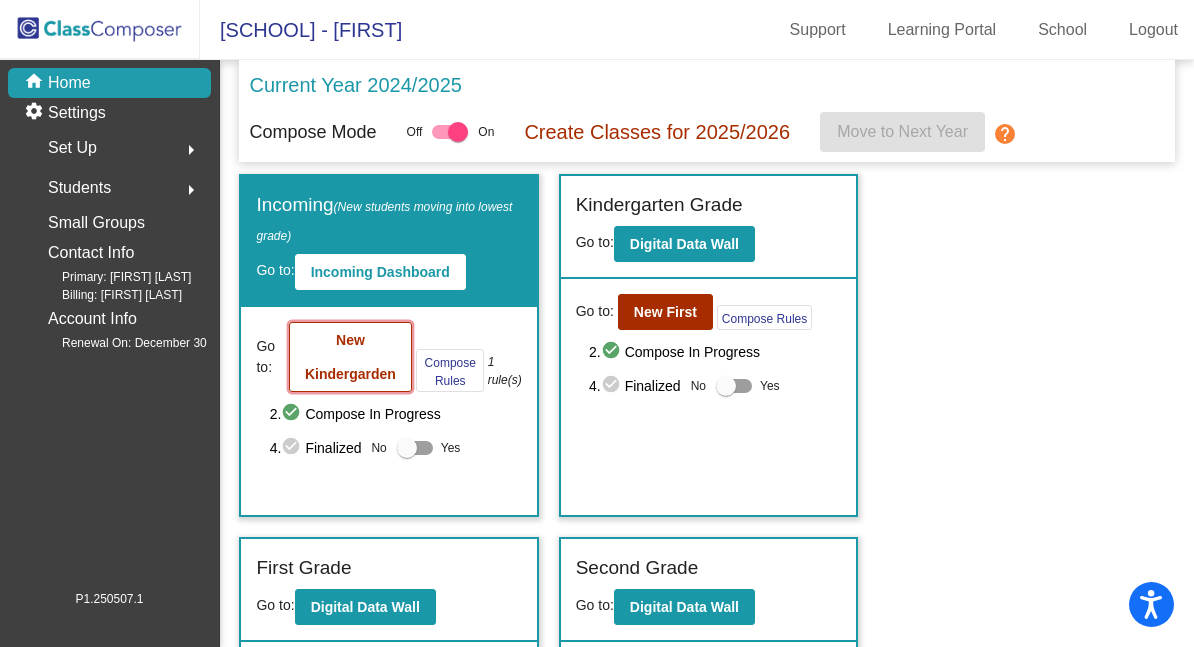 click on "New Kindergarden" 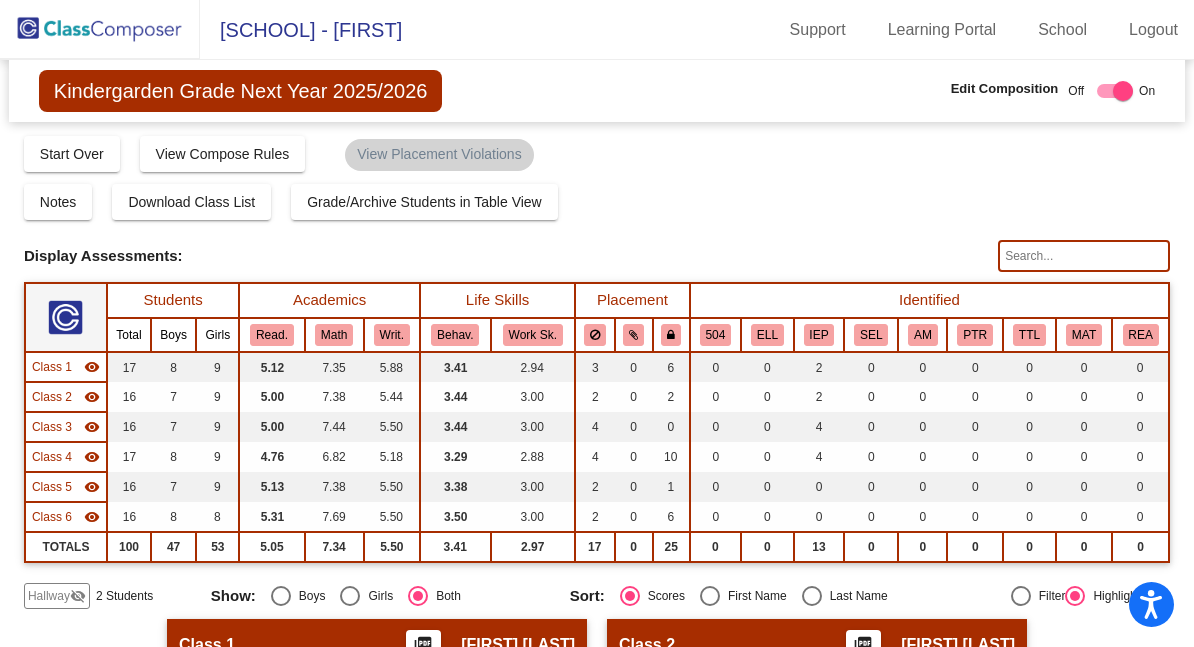 click on "Kindergarden Grade Next Year 2025/2026  Edit Composition Off   On  Incoming   Digital Data Wall" 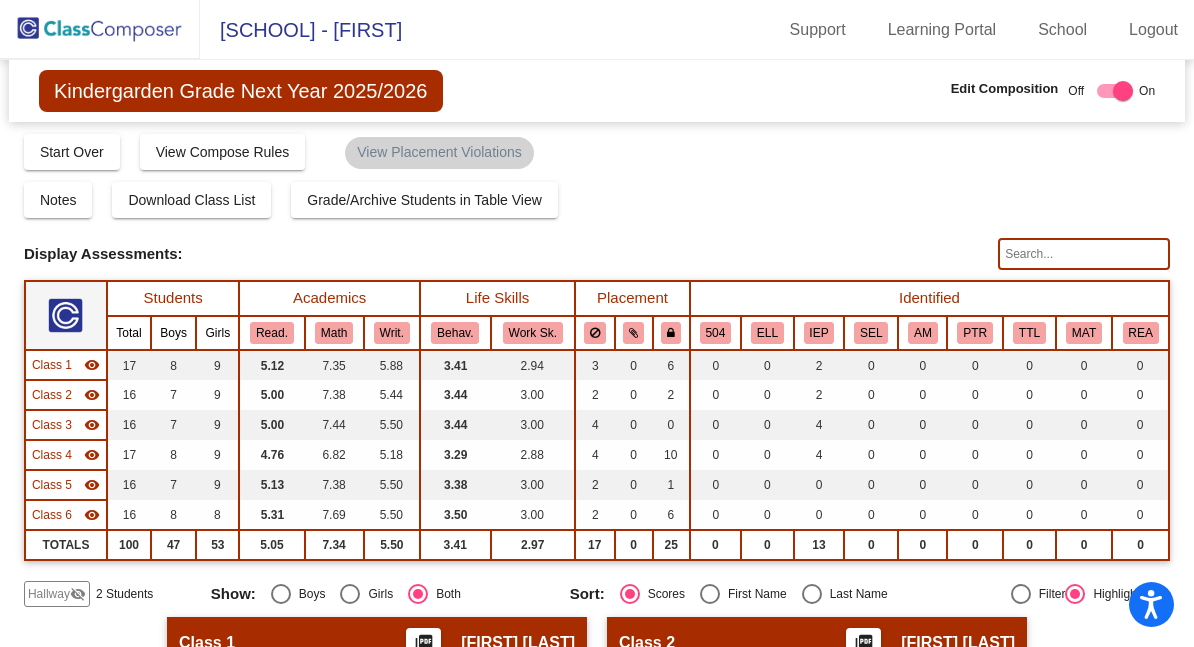 scroll, scrollTop: 0, scrollLeft: 0, axis: both 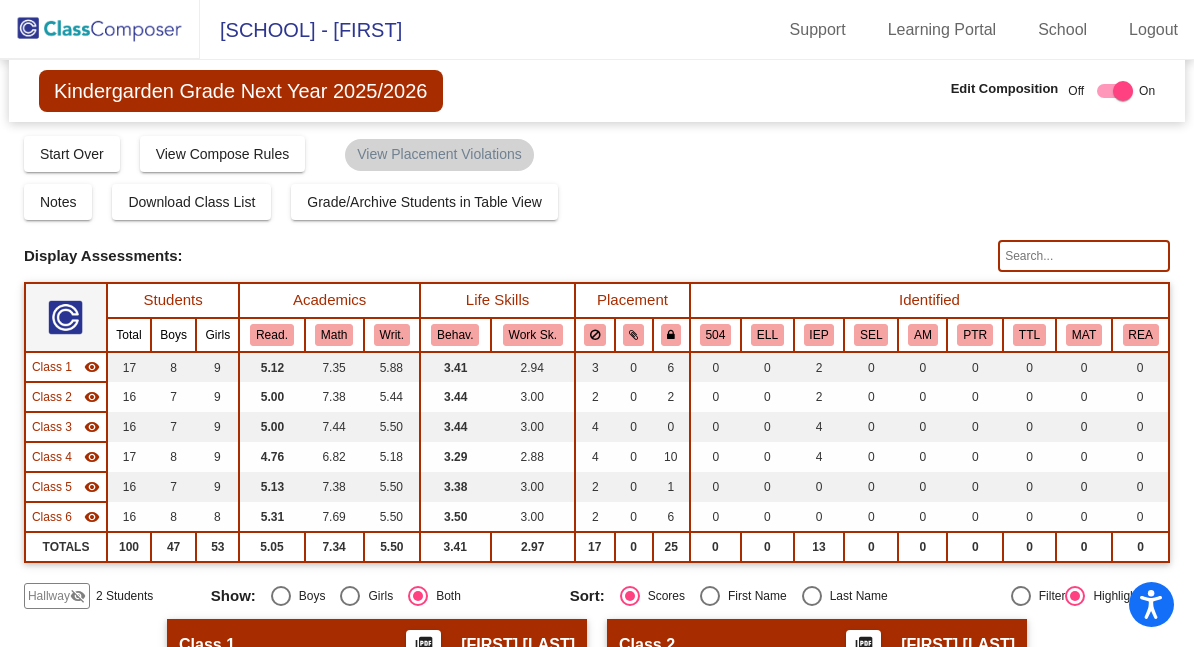 click 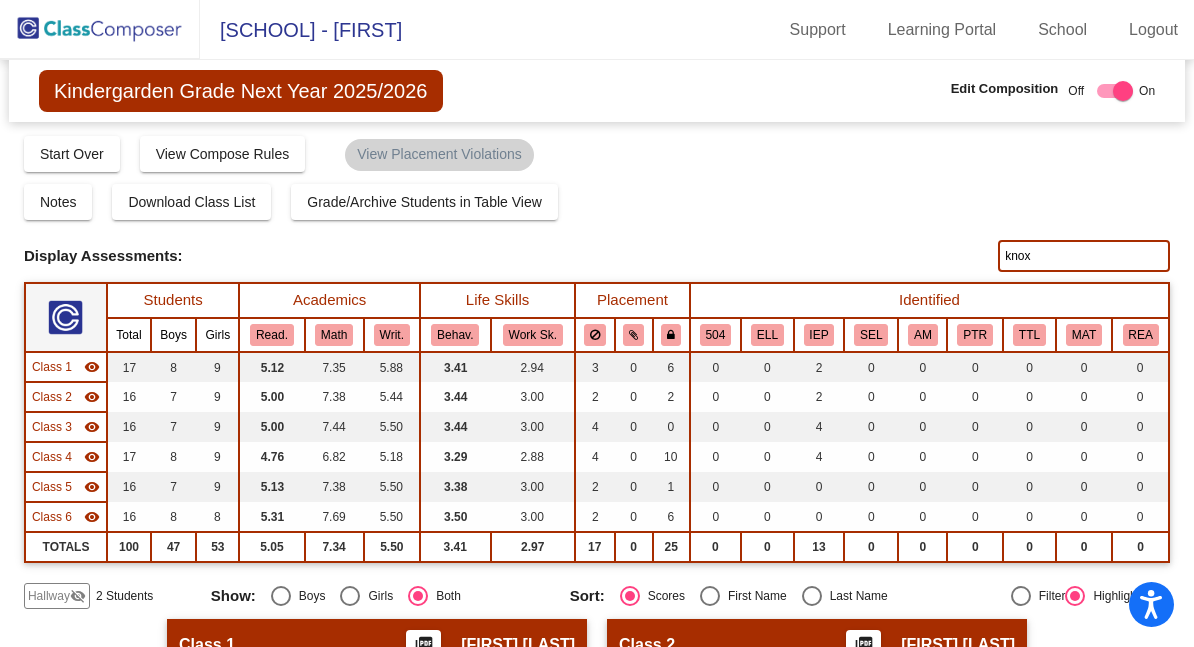 type on "knox" 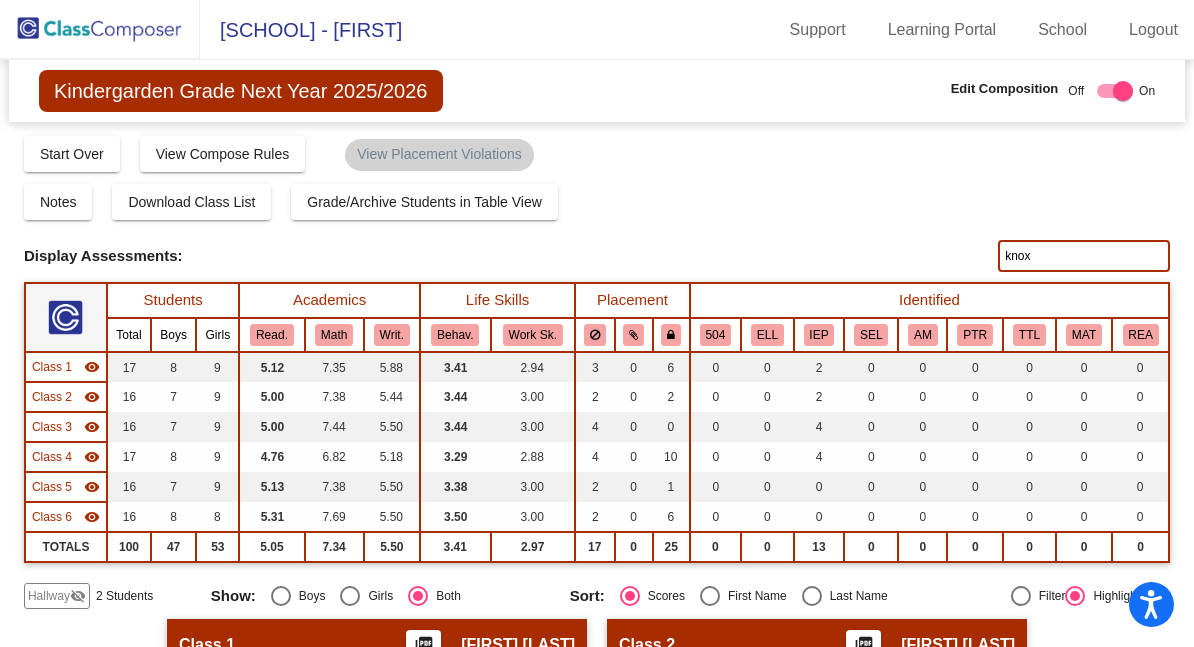 click 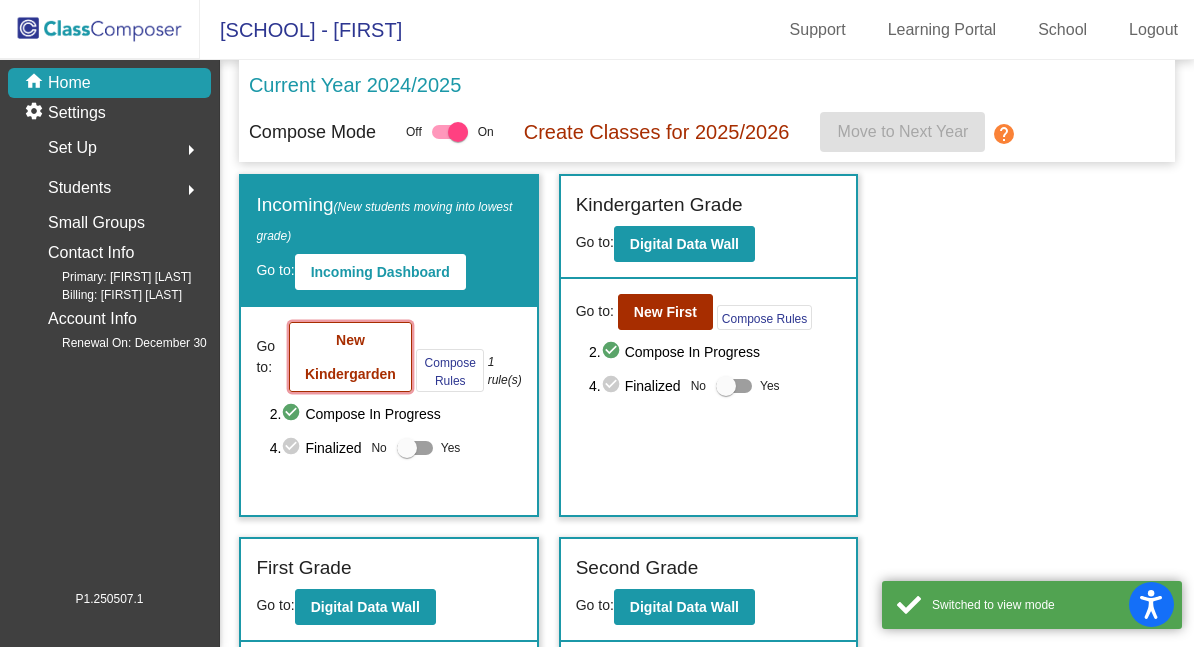 click on "New Kindergarden" 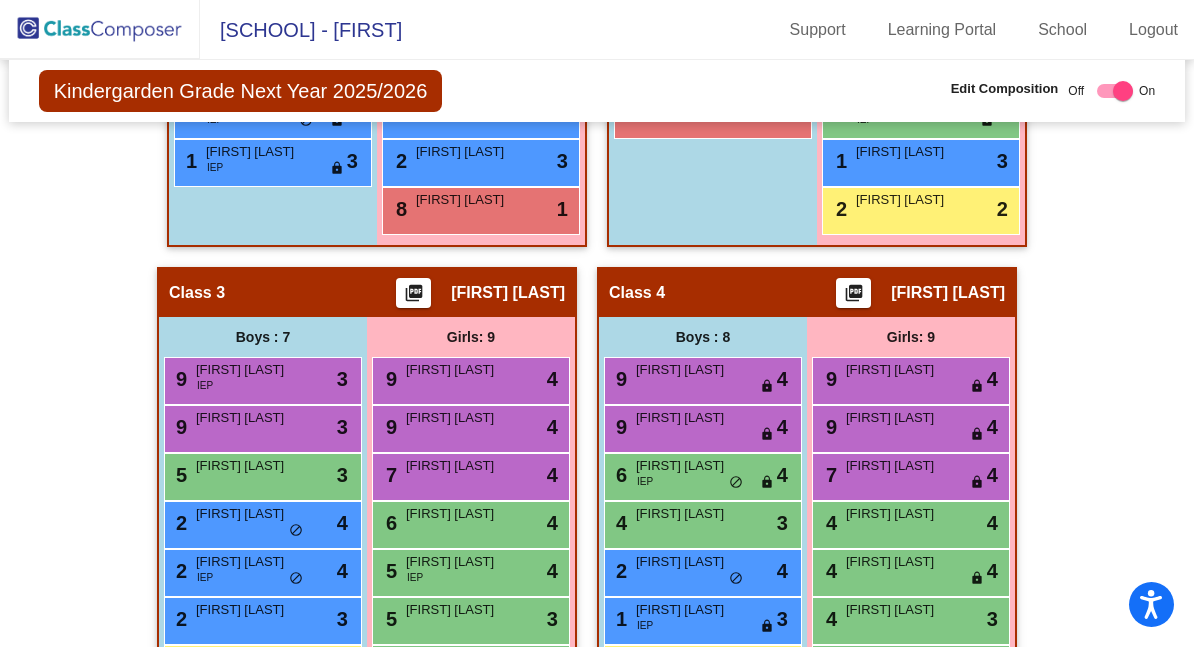 scroll, scrollTop: 889, scrollLeft: 0, axis: vertical 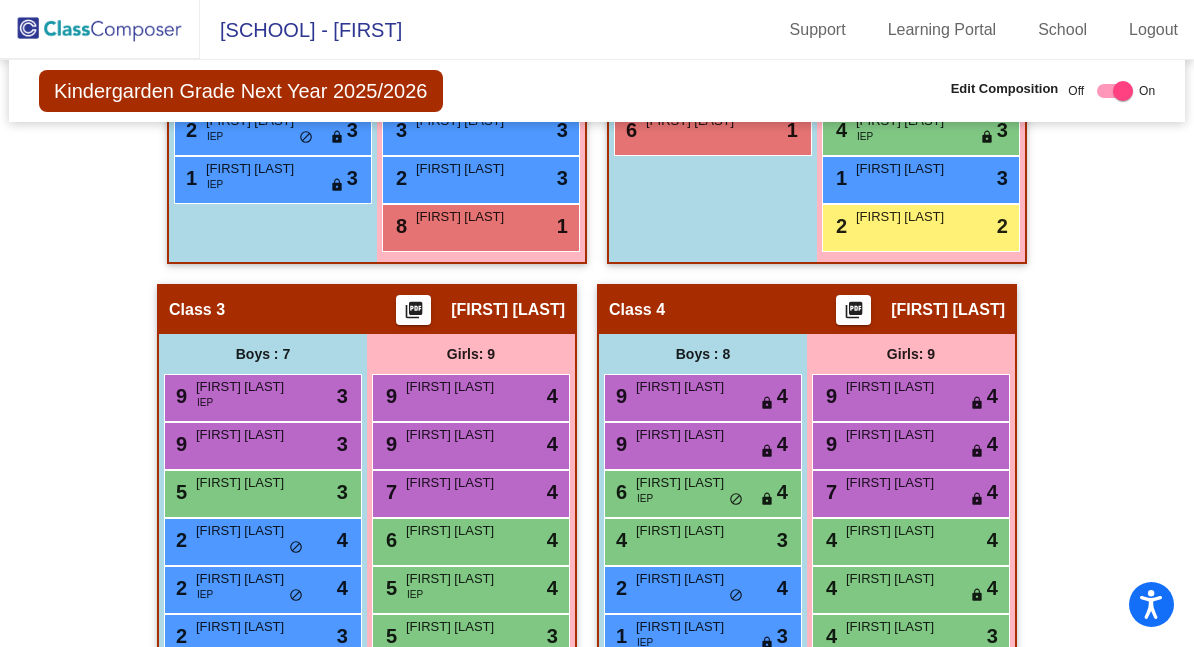 click on "Hallway   - Hallway Class  picture_as_pdf  Add Student  First Name Last Name Student Id  (Recommended)   Boy   Girl   Non Binary Add Close  Boys : 2  1 [FIRST] [LAST] IEP lock do_not_disturb_alt 4 [FIRST] [LAST] lock do_not_disturb_alt Girls: 0   No Students   Class 1    picture_as_pdf [FIRST] [LAST]  Add Student  First Name Last Name Student Id  (Recommended)   Boy   Girl   Non Binary Add Close  Boys : 8  9 [FIRST] [LAST] lock do_not_disturb_alt 4 9 [FIRST] [LAST] lock do_not_disturb_alt 4 7 [FIRST] [LAST] lock do_not_disturb_alt 3 4 [FIRST] [LAST] lock do_not_disturb_alt 4 4 [FIRST] [LAST] lock do_not_disturb_alt 4 2 [FIRST] [LAST] lock do_not_disturb_alt 4 2 [FIRST] [LAST] IEP lock do_not_disturb_alt 3 1 [FIRST] [LAST] IEP lock do_not_disturb_alt 3 Girls: 9 9 [FIRST] [LAST] lock do_not_disturb_alt 4 9 [FIRST] [LAST] lock do_not_disturb_alt 4 6 [FIRST] [LAST] lock do_not_disturb_alt 4 5 [FIRST] [LAST] lock do_not_disturb_alt 3 4 [FIRST] [LAST] lock do_not_disturb_alt 3 3 [FIRST] [LAST] lock 4 3 lock" 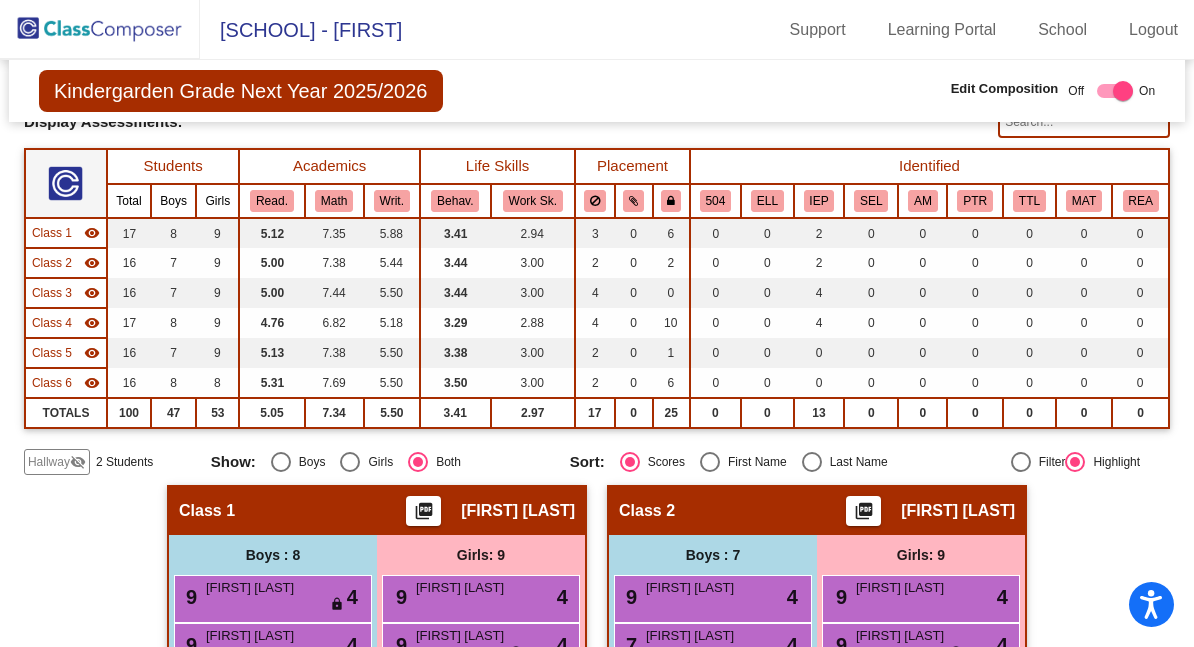 scroll, scrollTop: 0, scrollLeft: 0, axis: both 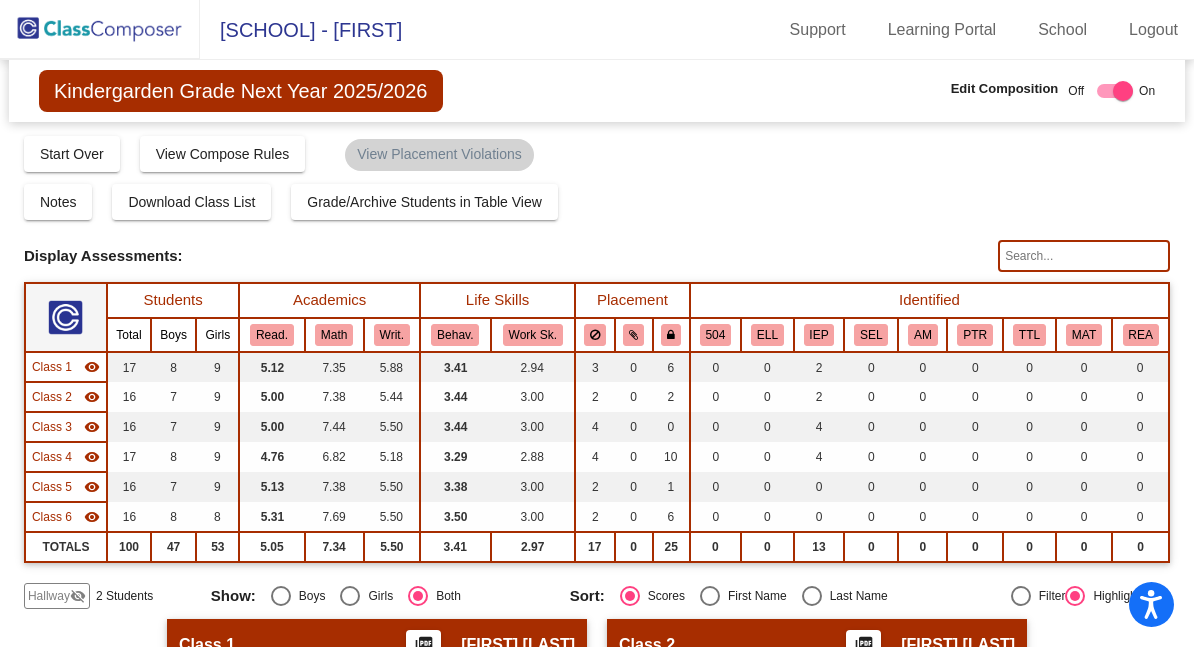 click 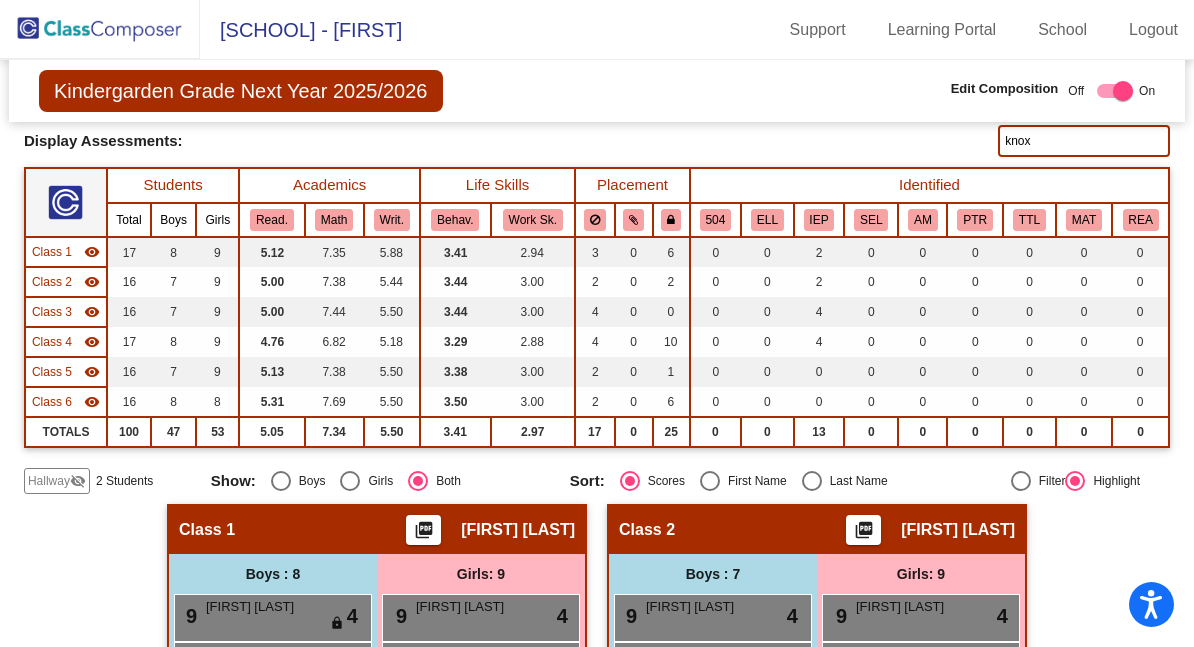 scroll, scrollTop: 0, scrollLeft: 0, axis: both 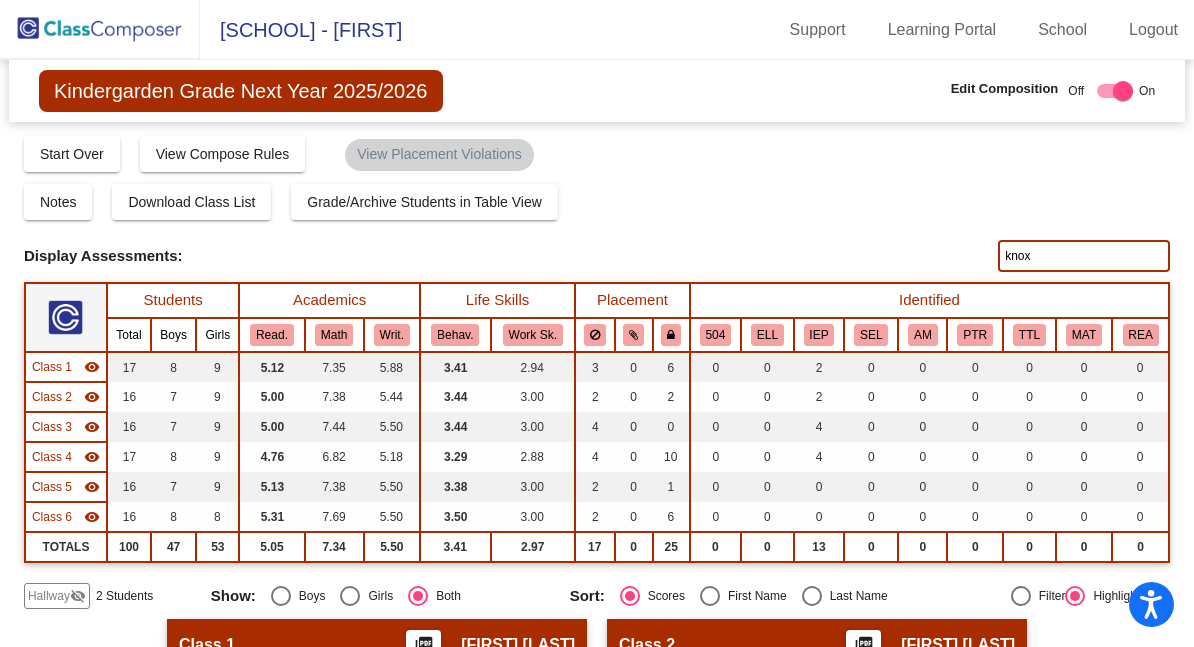 drag, startPoint x: 1053, startPoint y: 242, endPoint x: 949, endPoint y: 243, distance: 104.00481 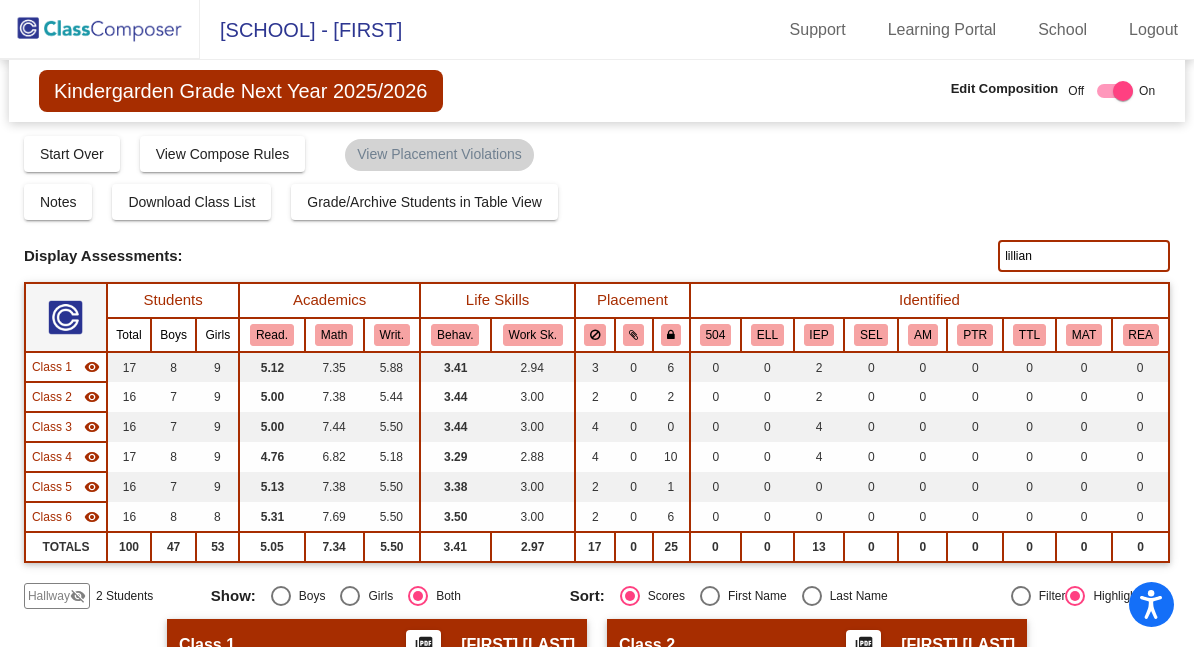 type on "lillian" 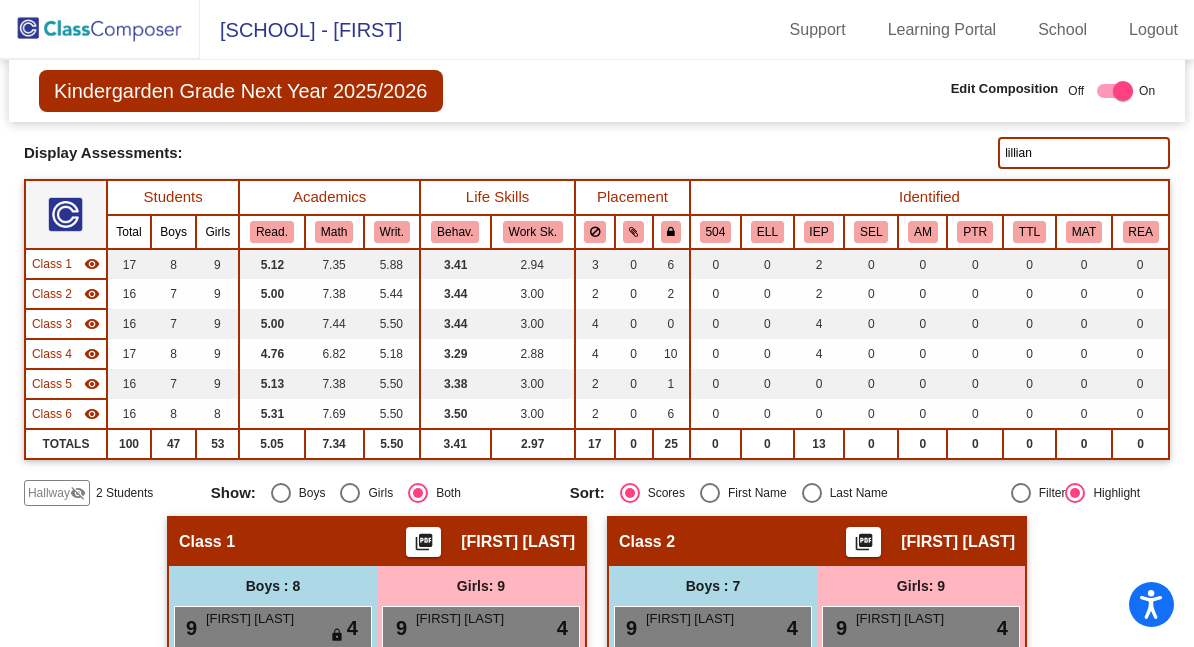 scroll, scrollTop: 0, scrollLeft: 0, axis: both 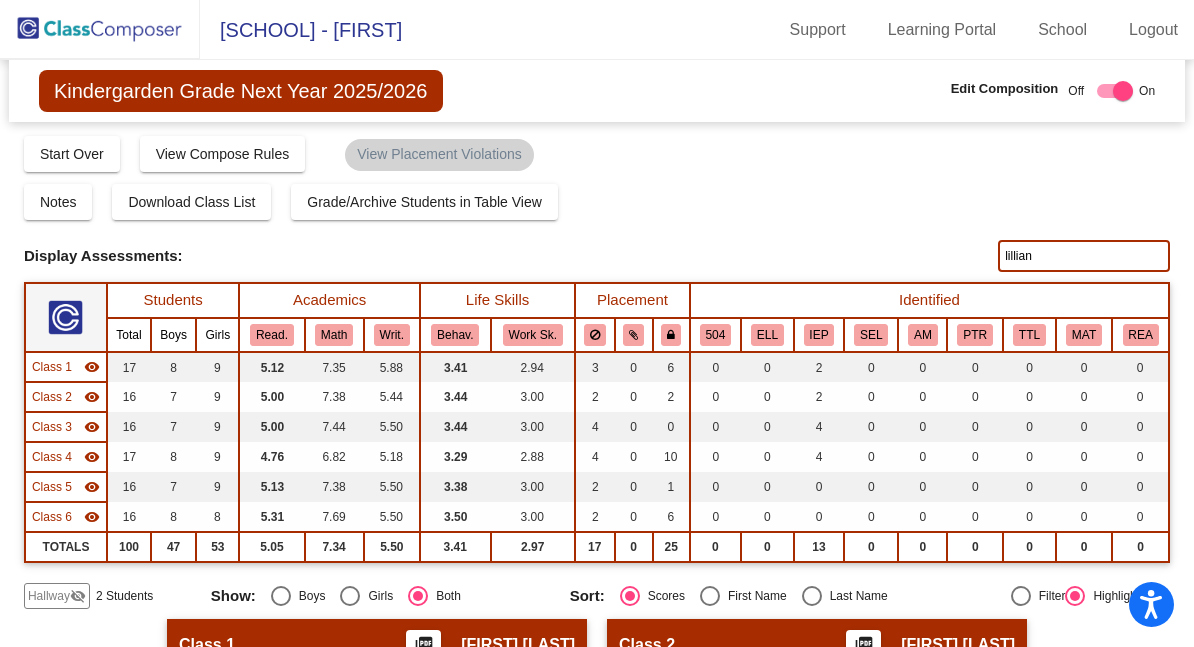click 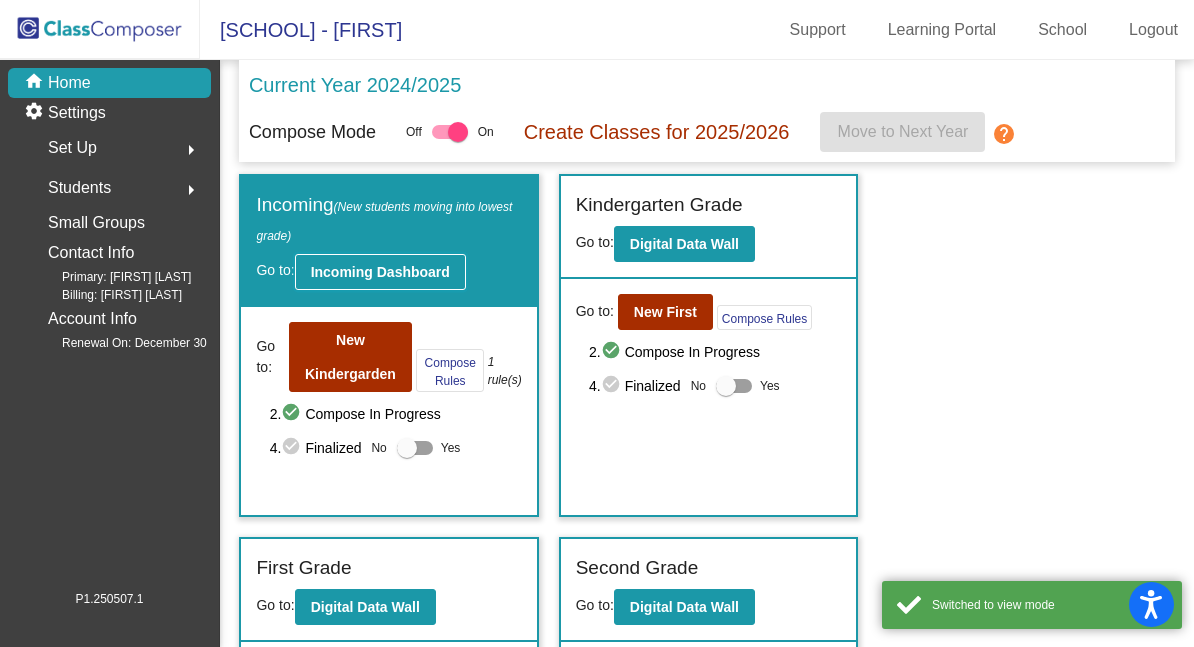 click on "Incoming Dashboard" 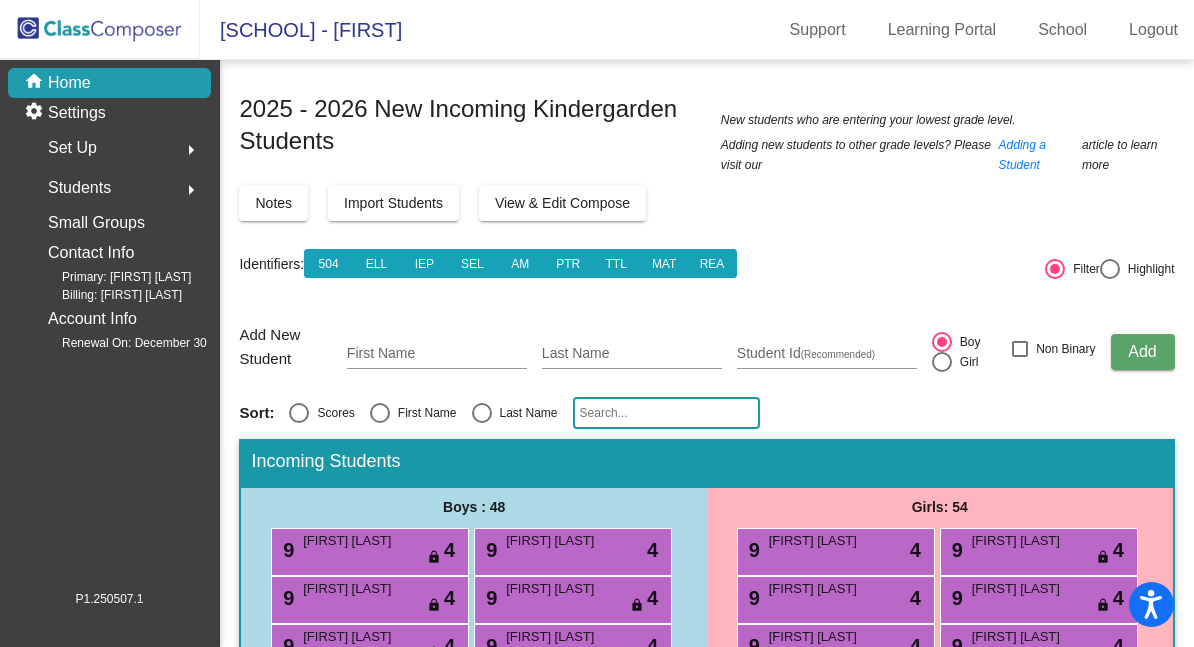 click 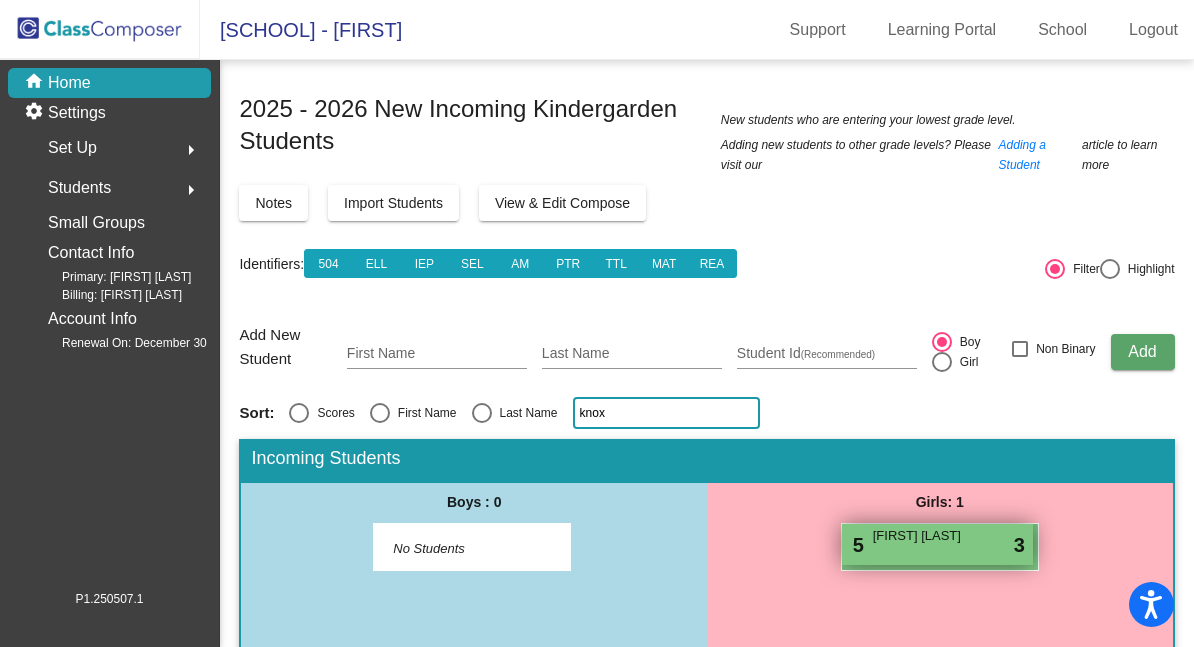 type on "knox" 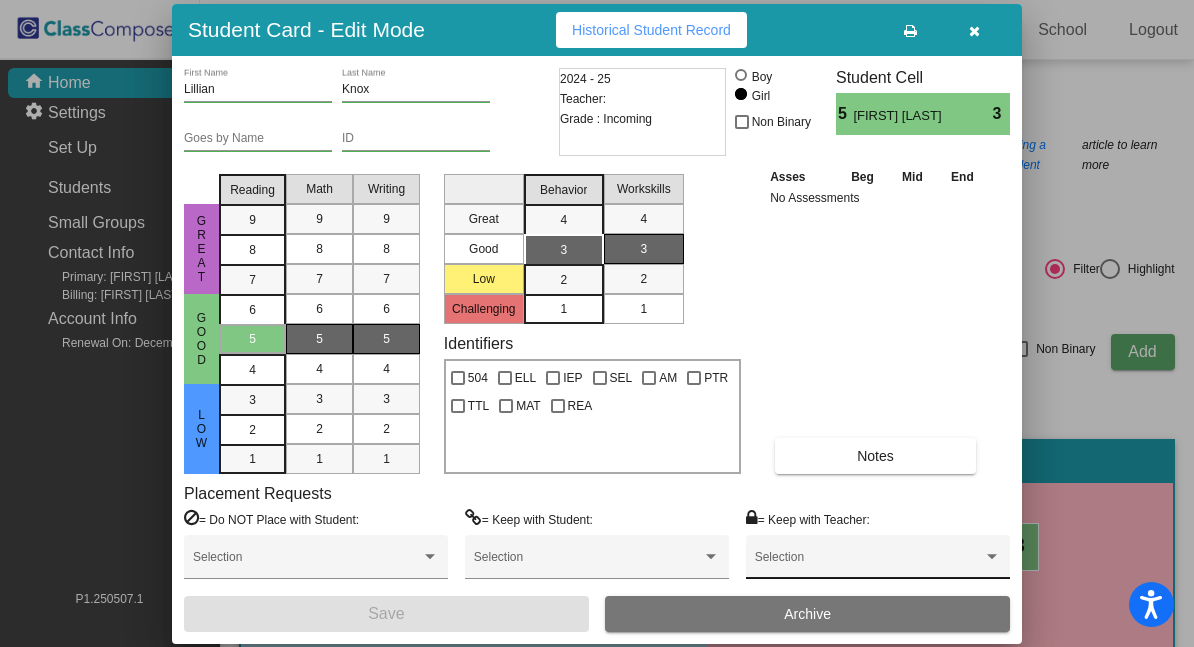 click on "Selection" at bounding box center [878, 562] 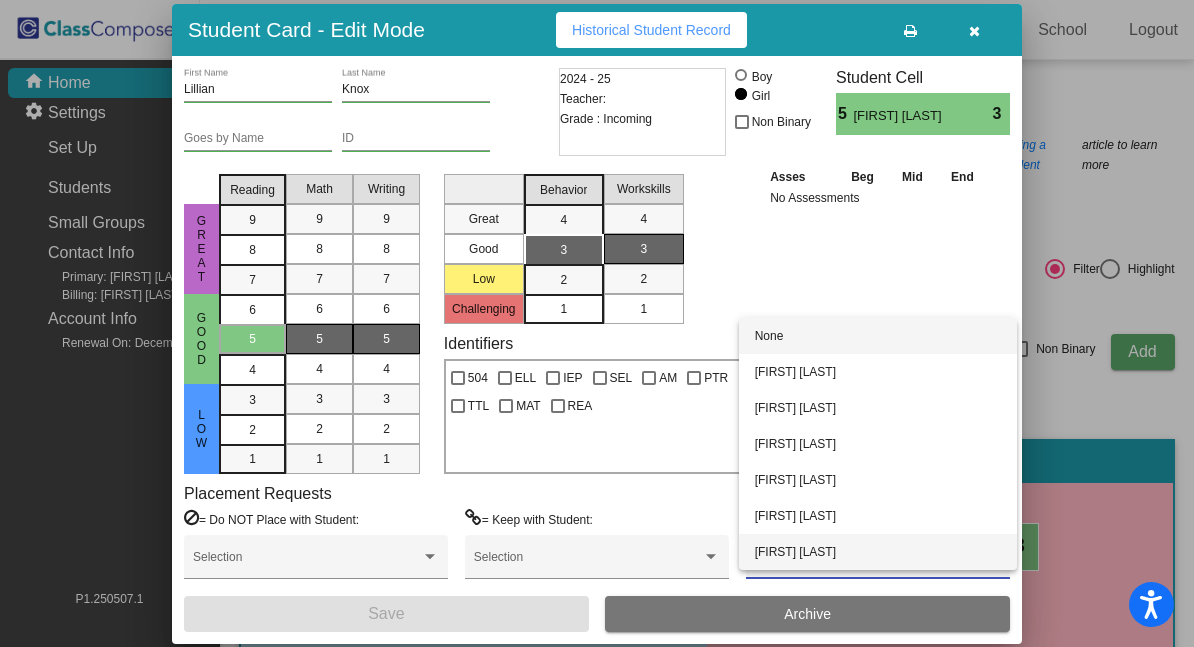 click on "[FIRST] [LAST]" at bounding box center (878, 552) 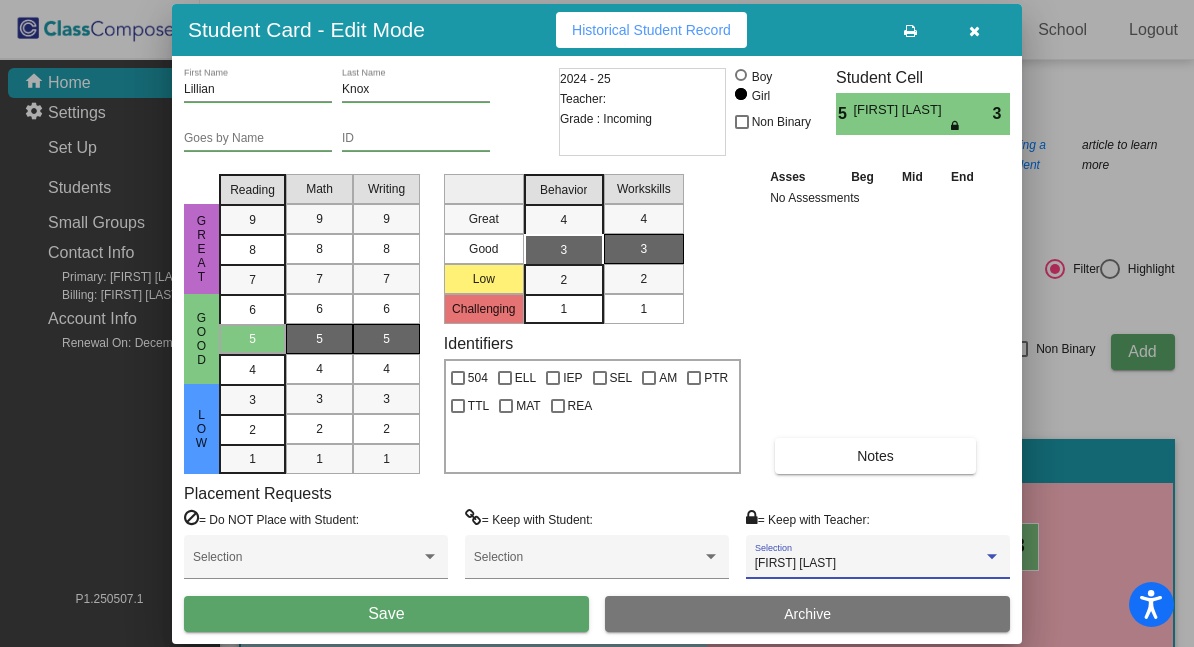 click on "Save" at bounding box center (386, 614) 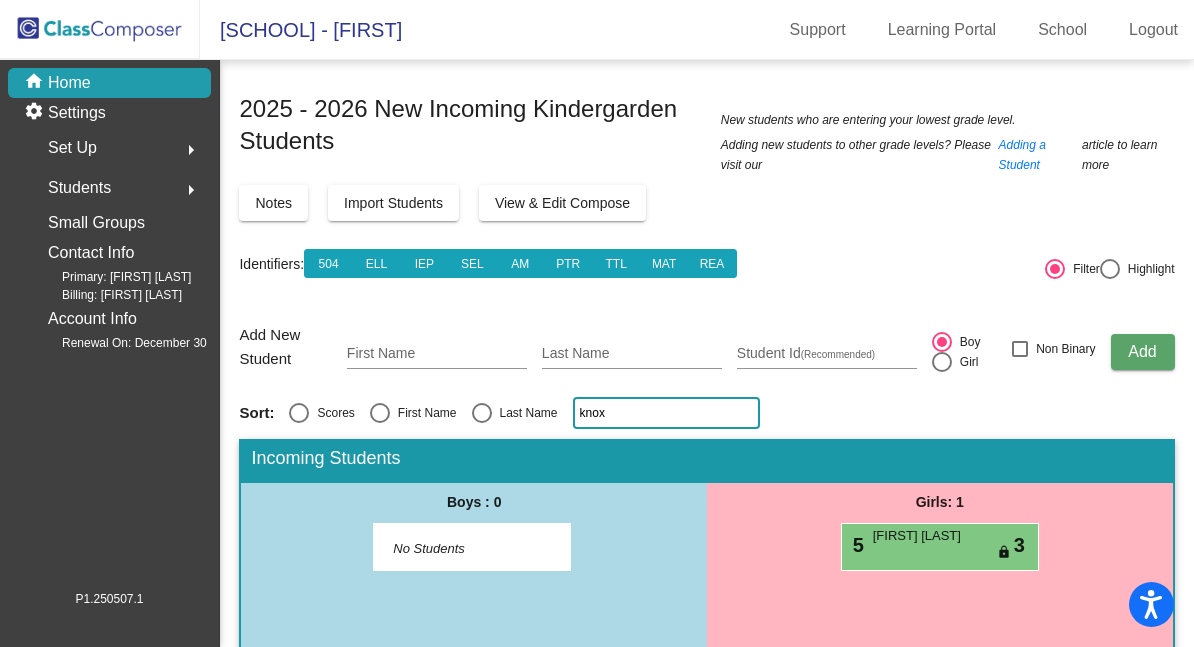click 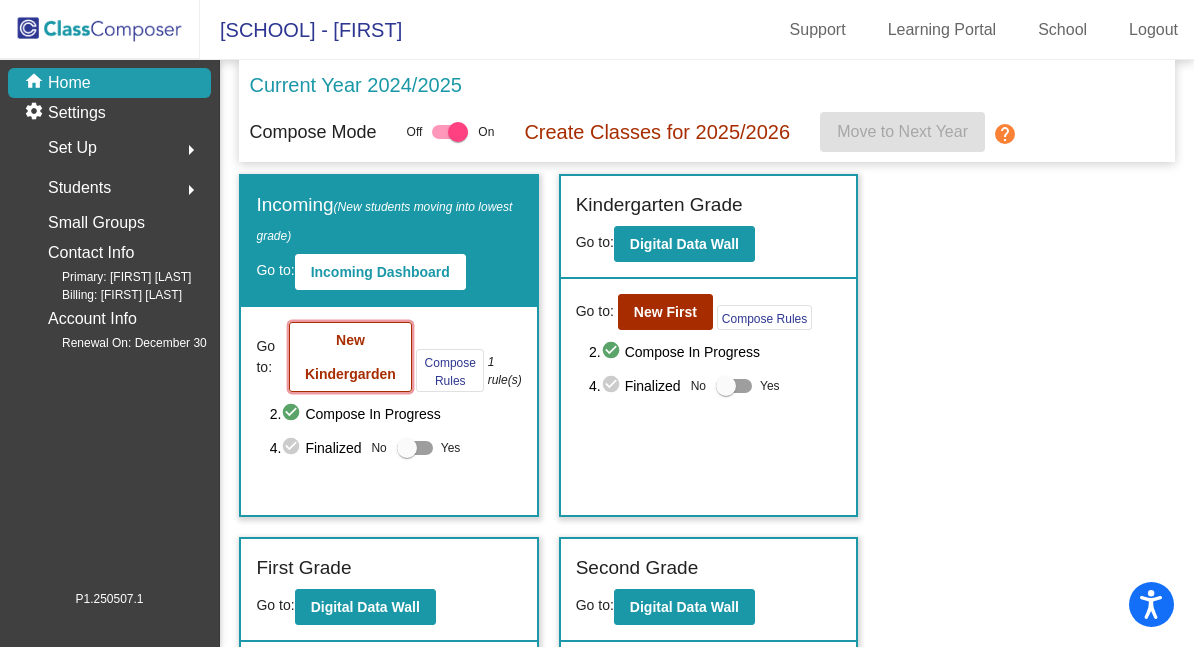 click on "New Kindergarden" 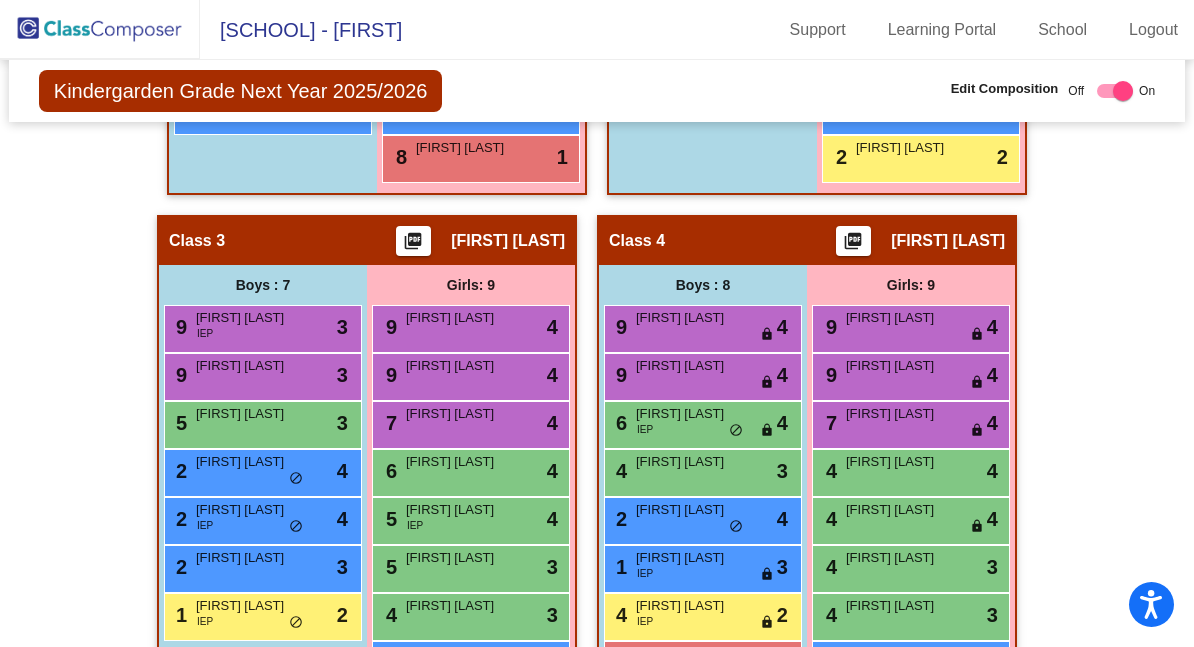 scroll, scrollTop: 960, scrollLeft: 0, axis: vertical 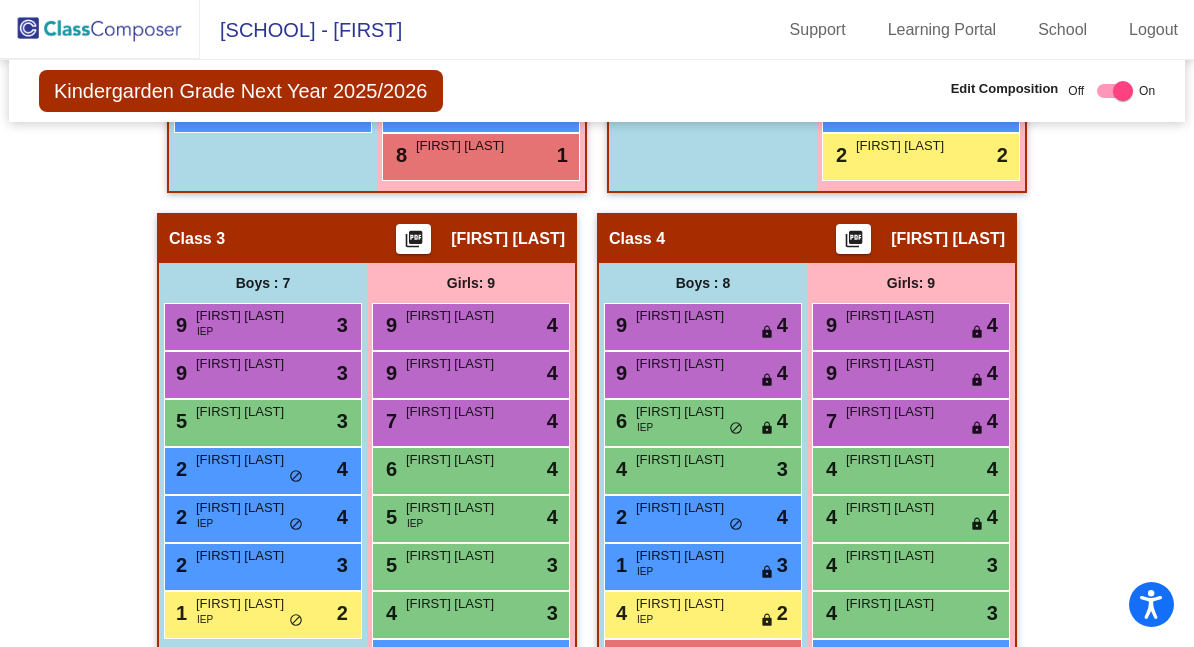 click 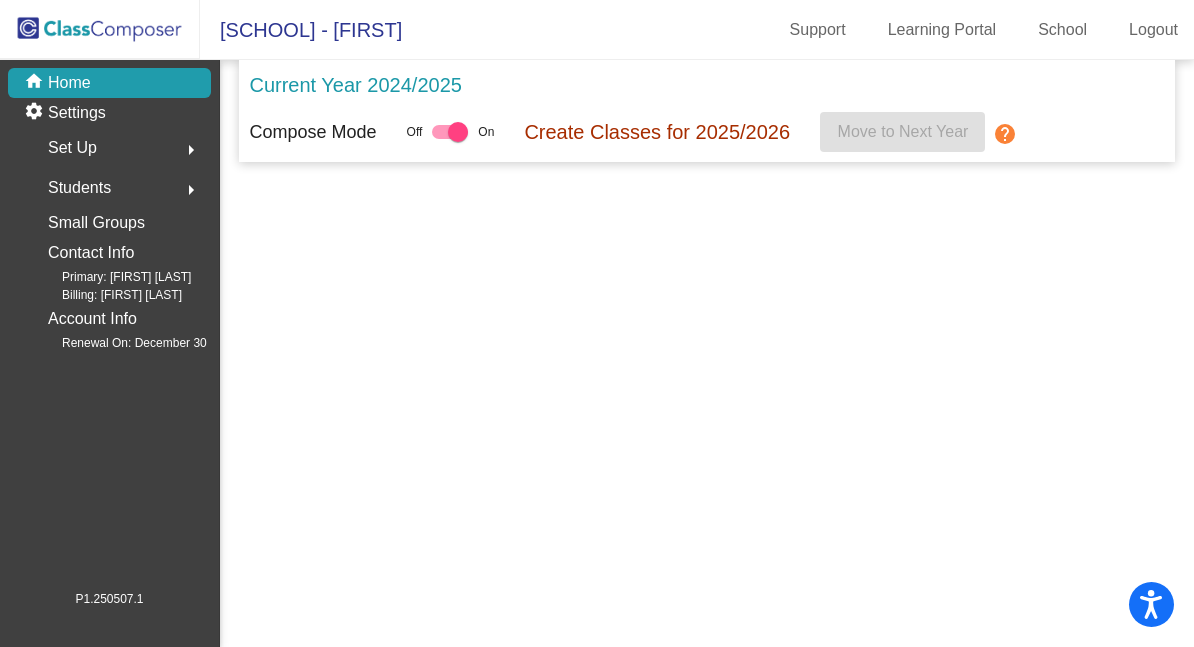 scroll, scrollTop: 0, scrollLeft: 0, axis: both 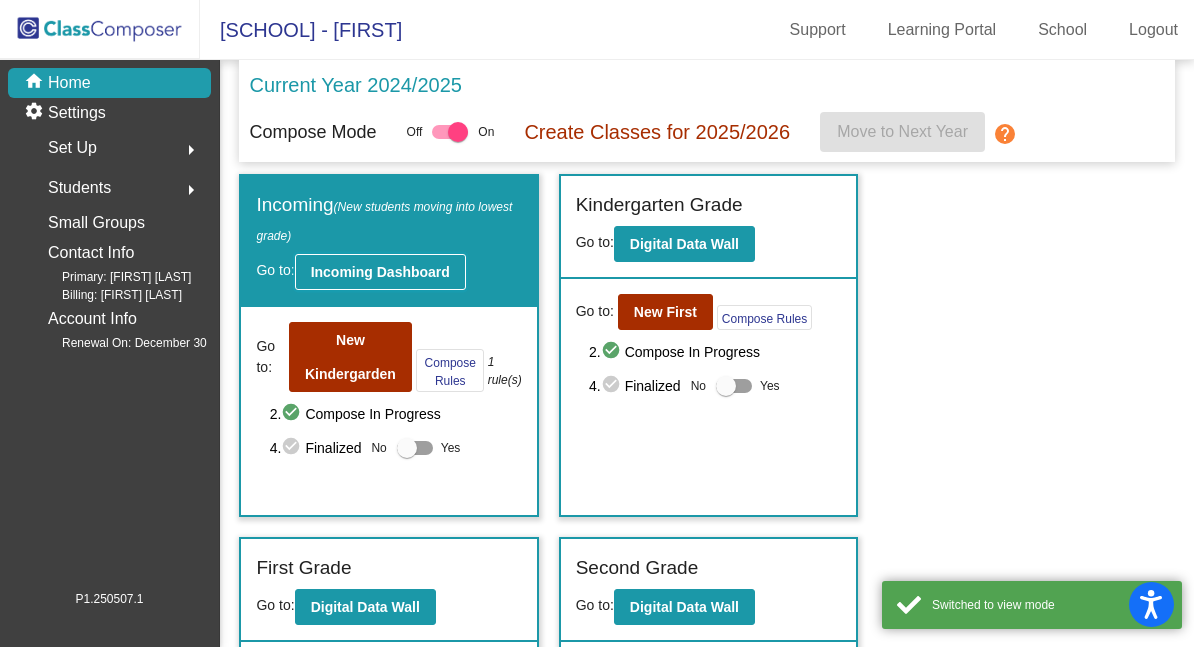 click on "Incoming Dashboard" 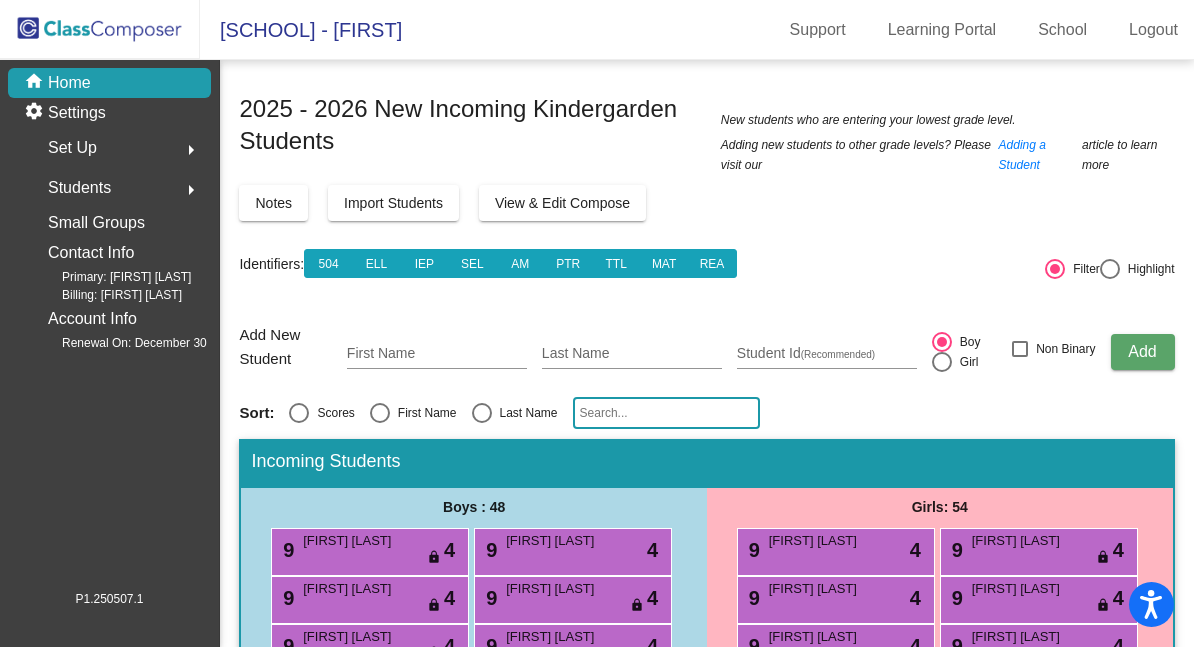 click 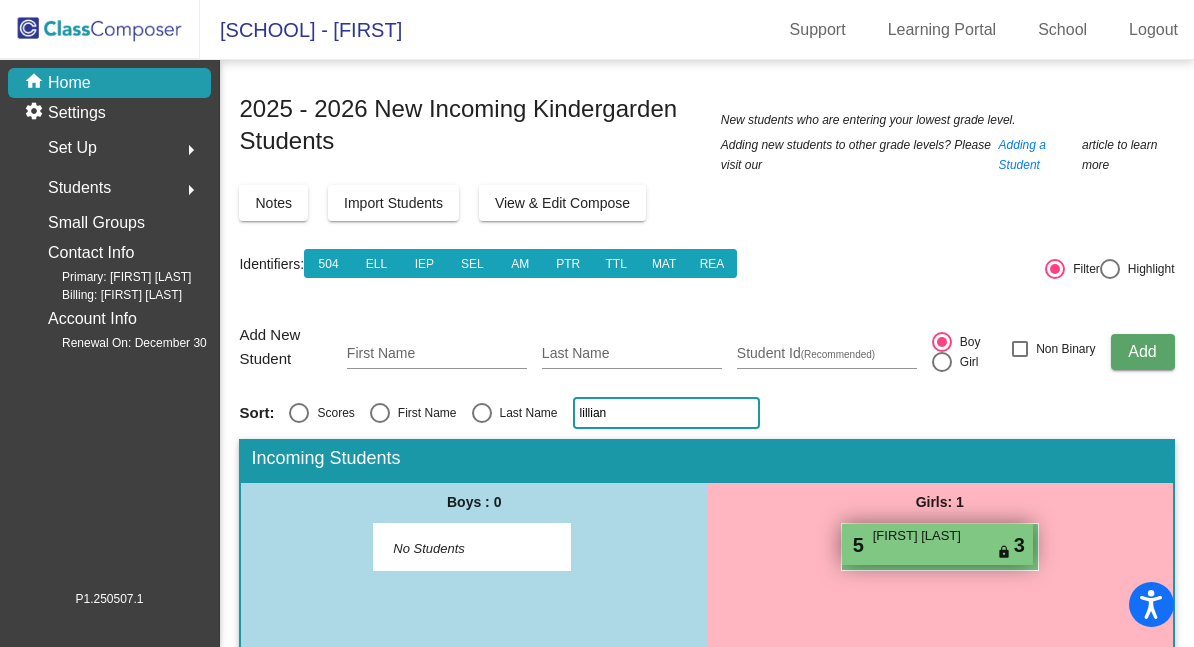type on "lillian" 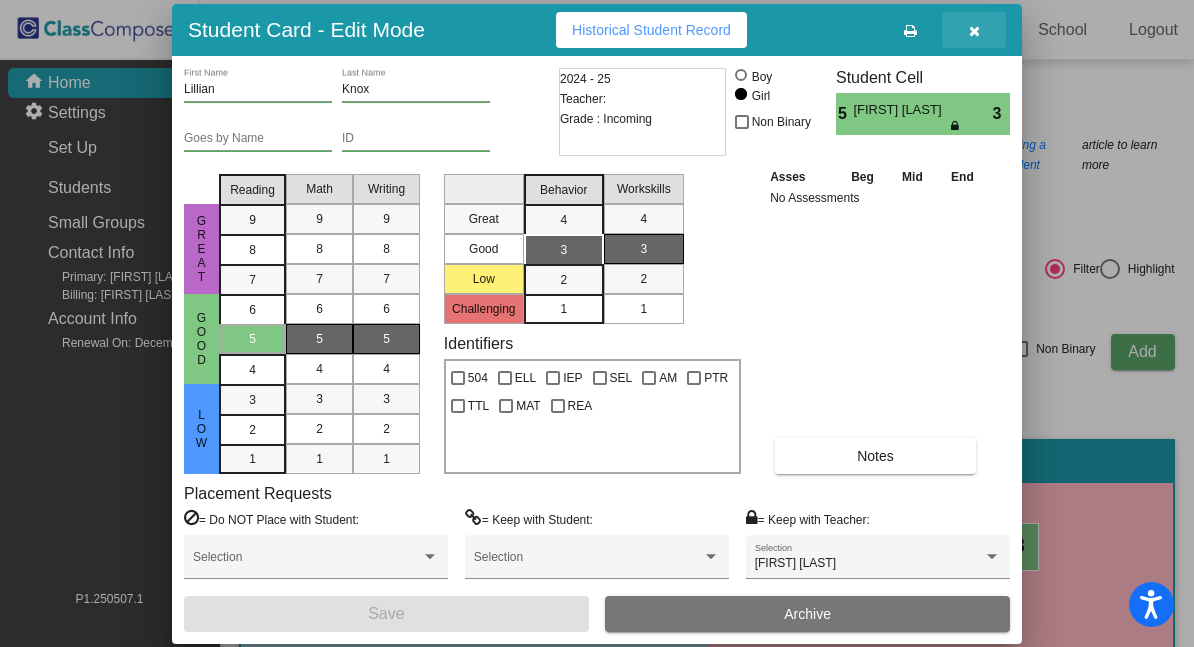 click at bounding box center (974, 31) 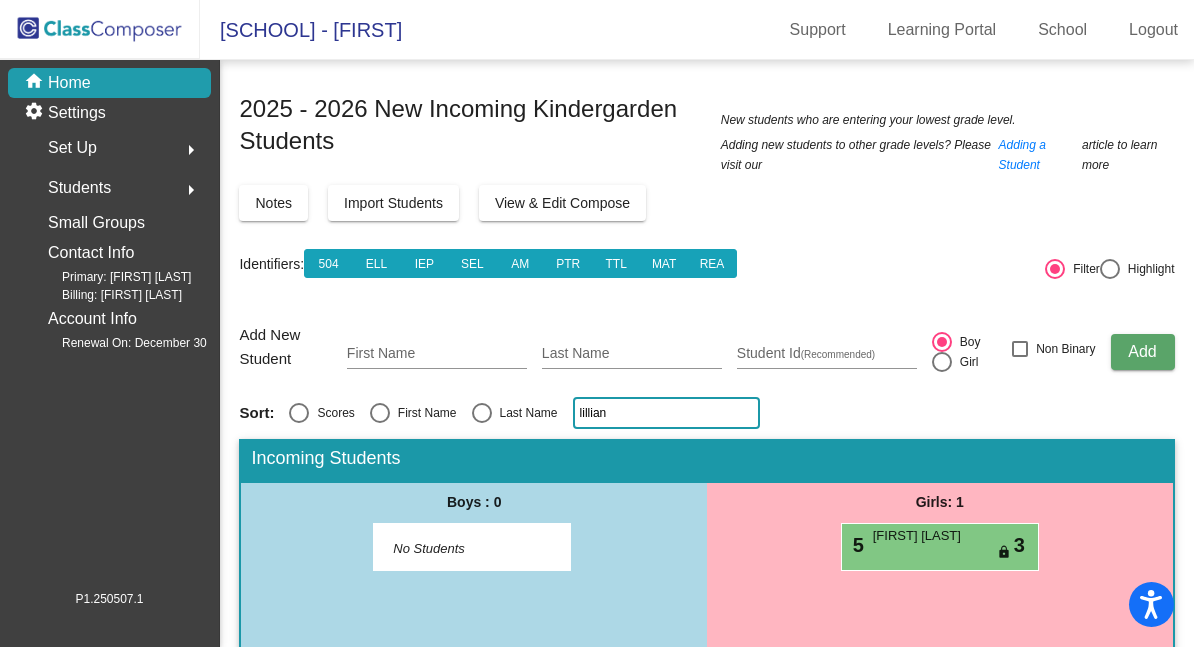 drag, startPoint x: 641, startPoint y: 408, endPoint x: 564, endPoint y: 410, distance: 77.02597 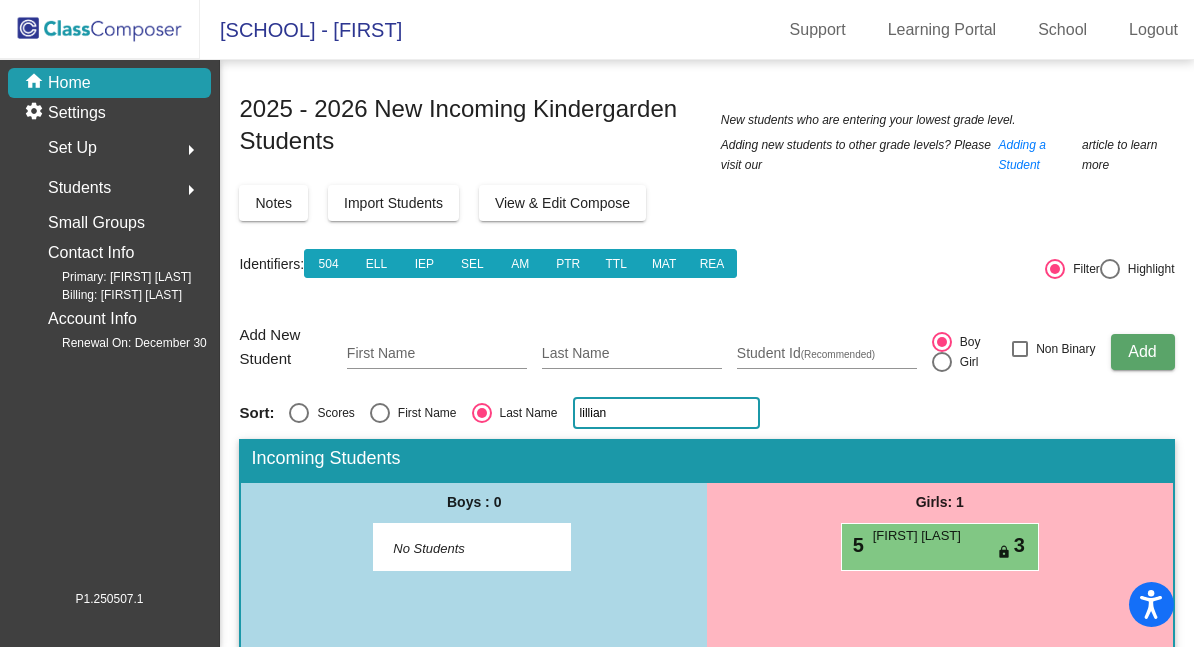 click on "lillian" 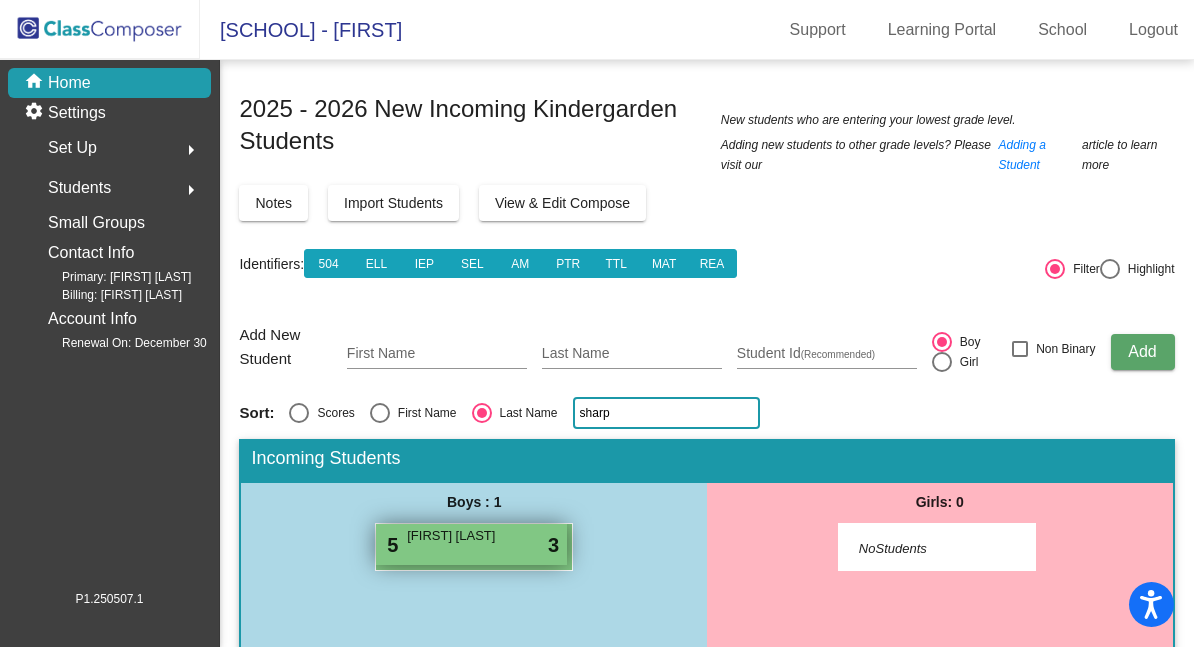 click on "[FIRST] [LAST]" at bounding box center [457, 536] 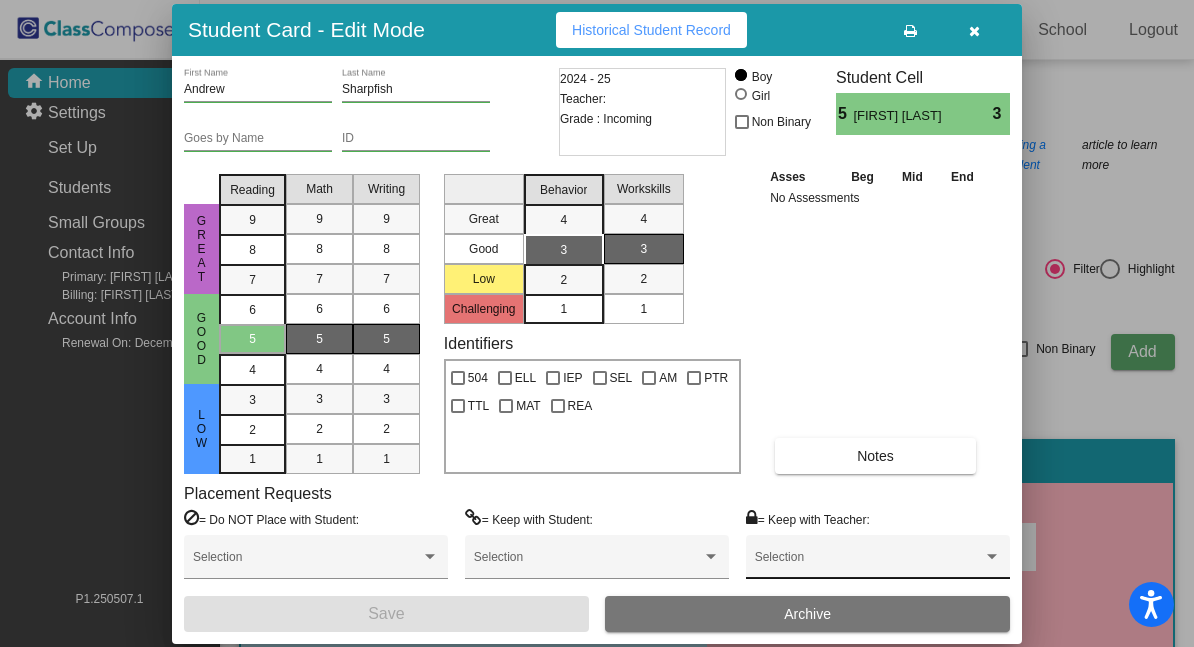 click at bounding box center (869, 564) 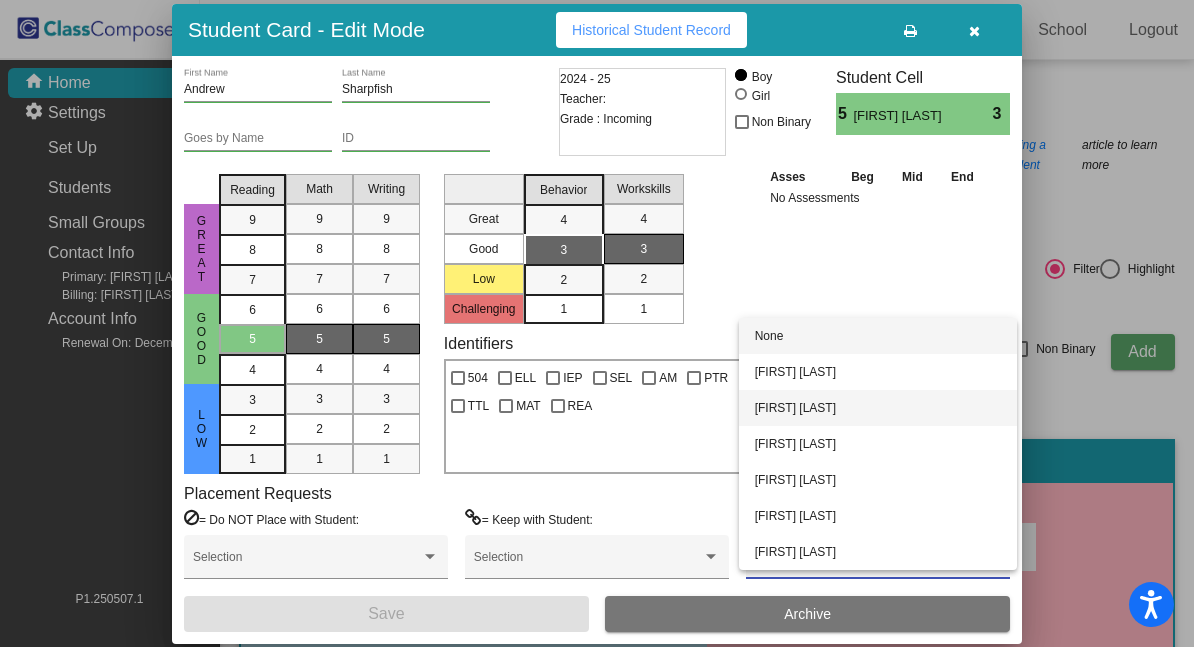 click on "[FIRST] [LAST]" at bounding box center [878, 408] 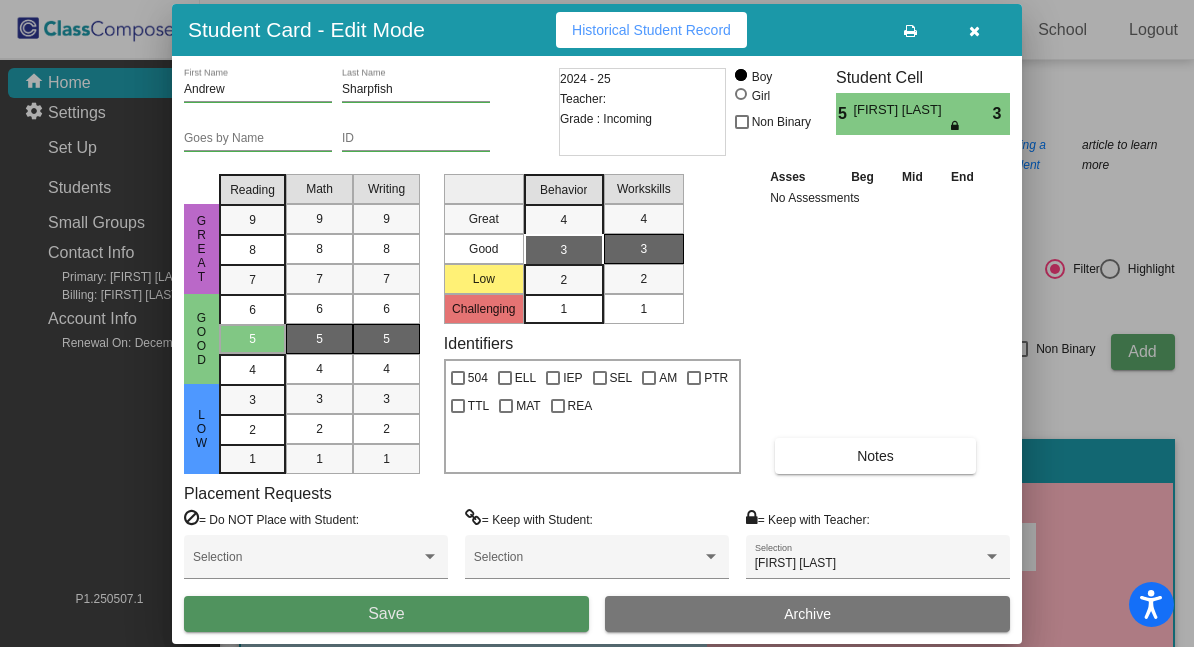 click on "Save" at bounding box center [386, 614] 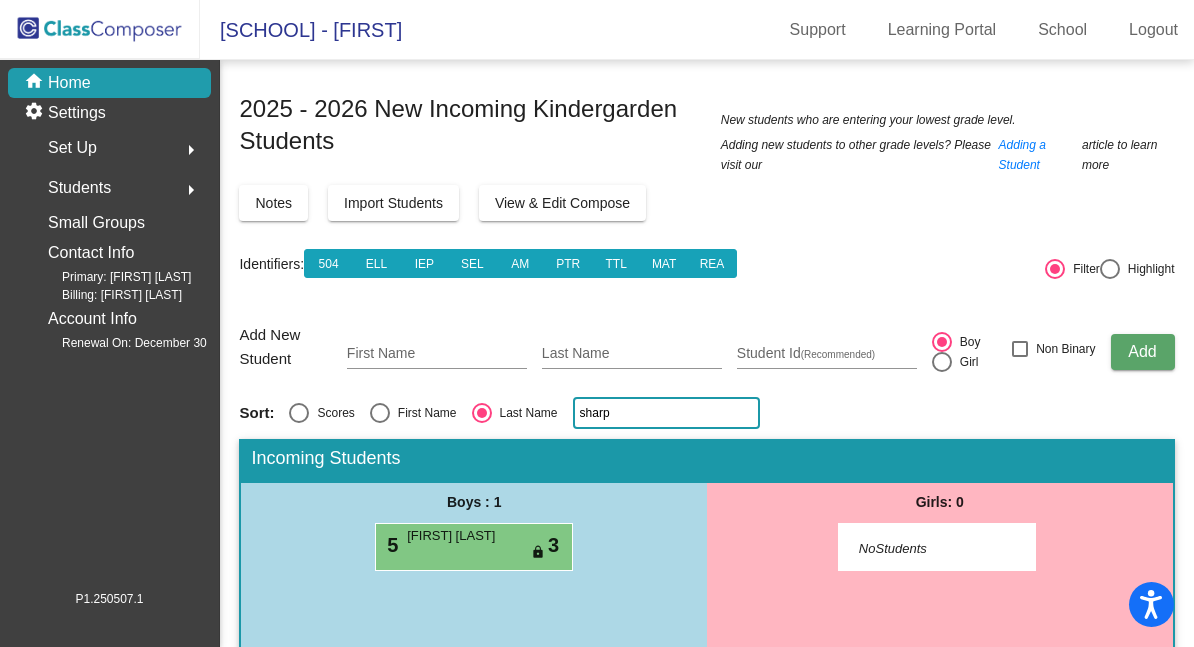 drag, startPoint x: 619, startPoint y: 401, endPoint x: 551, endPoint y: 414, distance: 69.2315 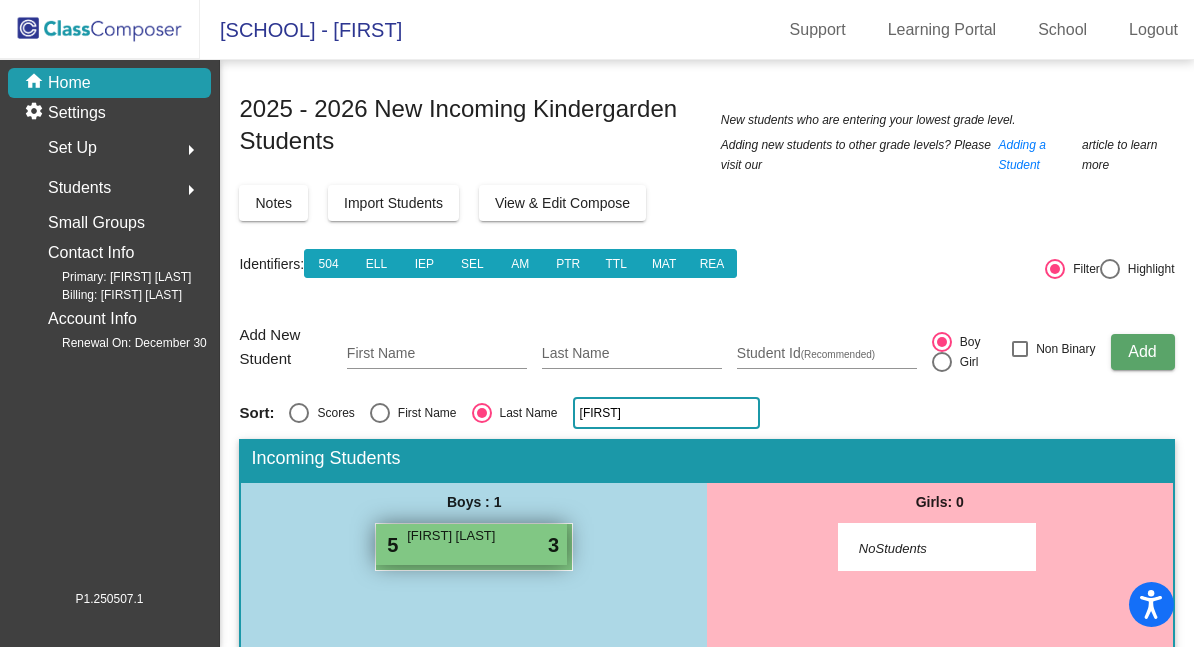 type on "[FIRST]" 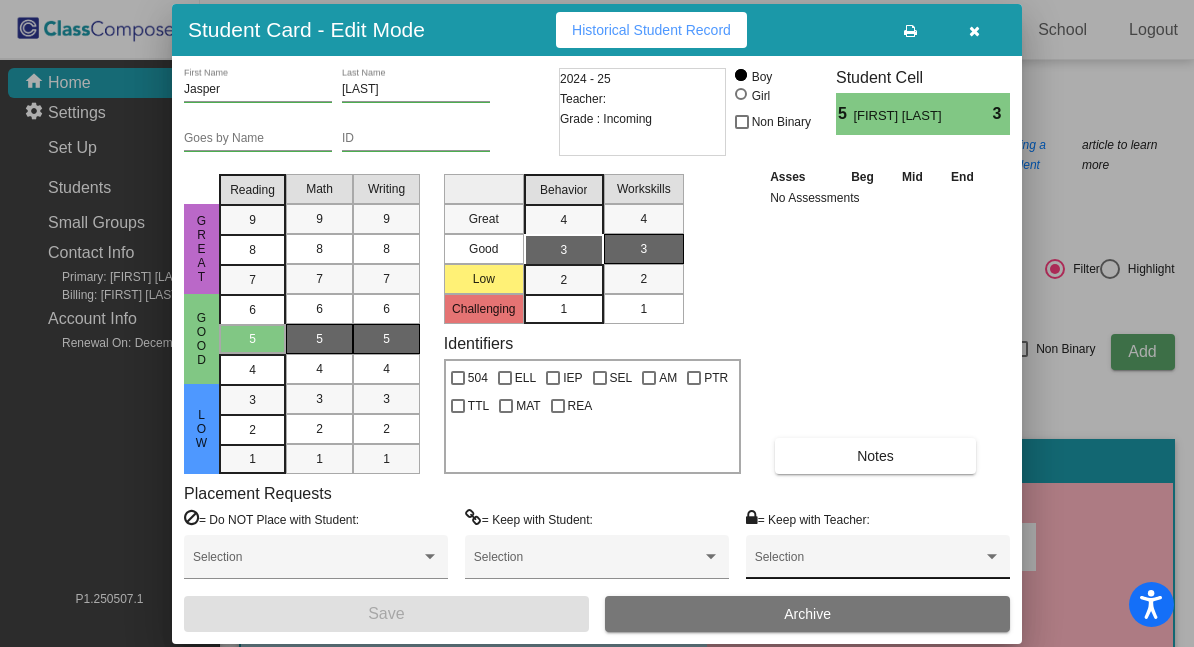 click at bounding box center [869, 564] 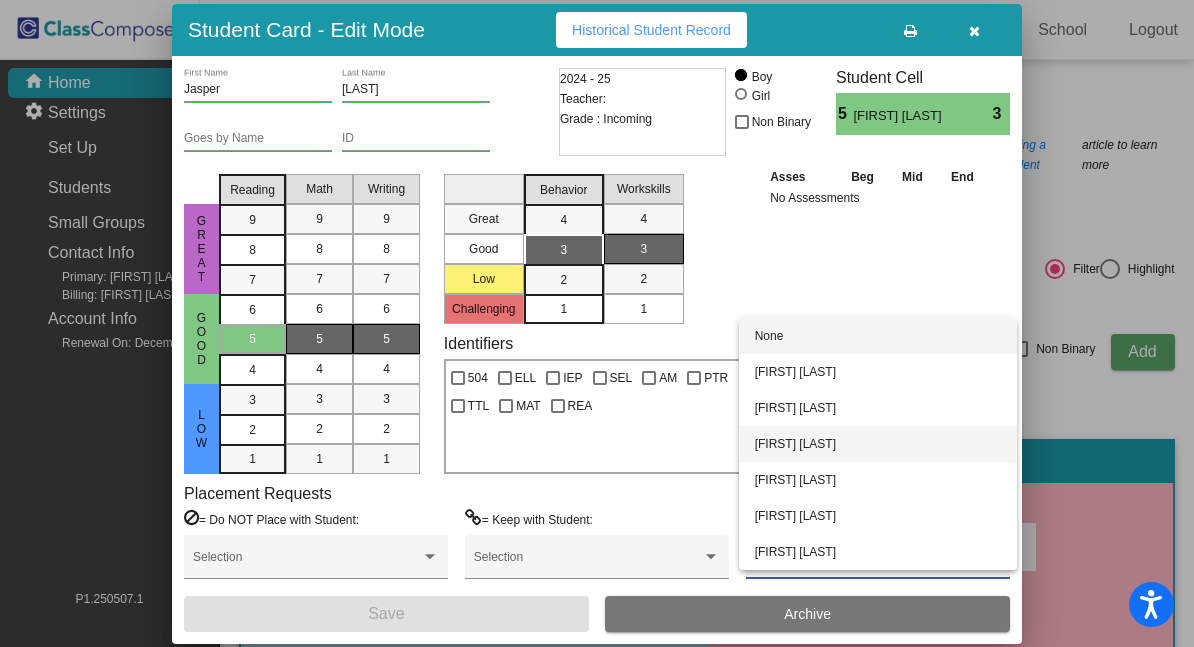 click on "[FIRST] [LAST]" at bounding box center [878, 444] 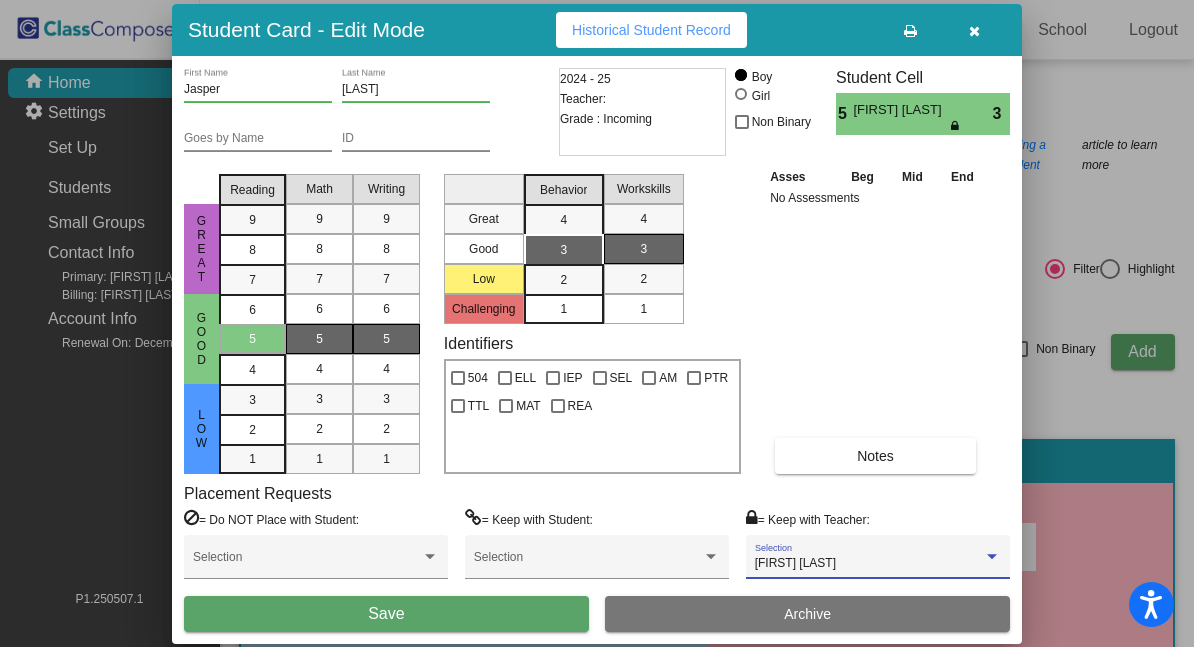click on "Save" at bounding box center (386, 614) 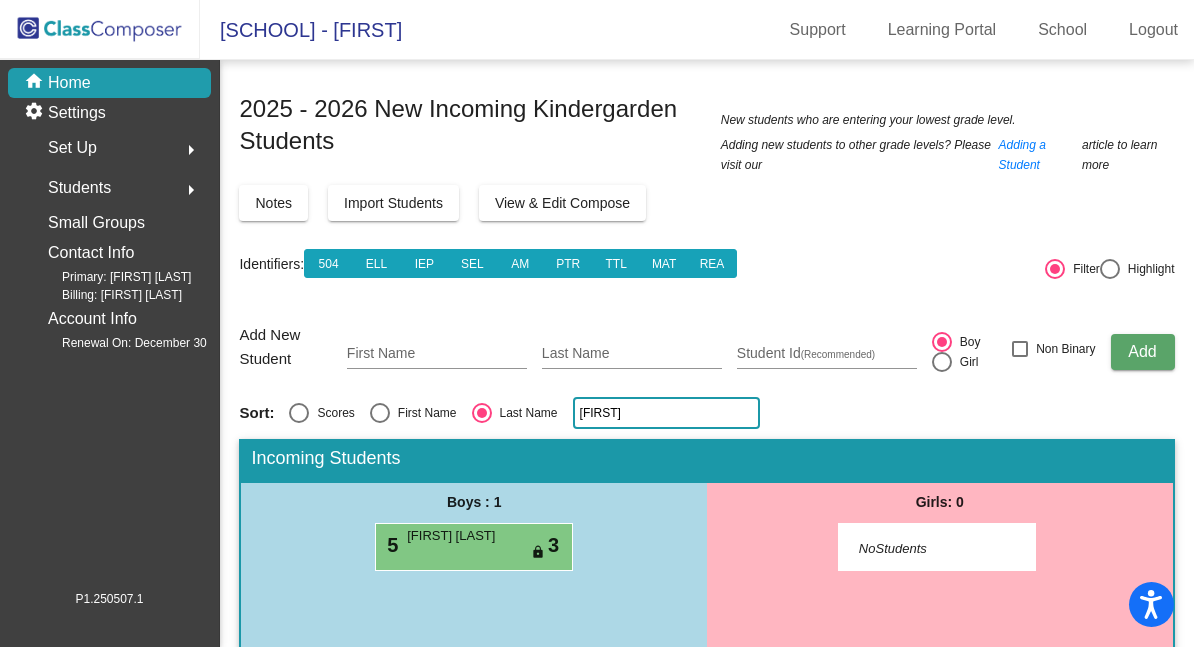 click on "[SCHOOL] - [FIRST] [LAST] Portal School Logout" 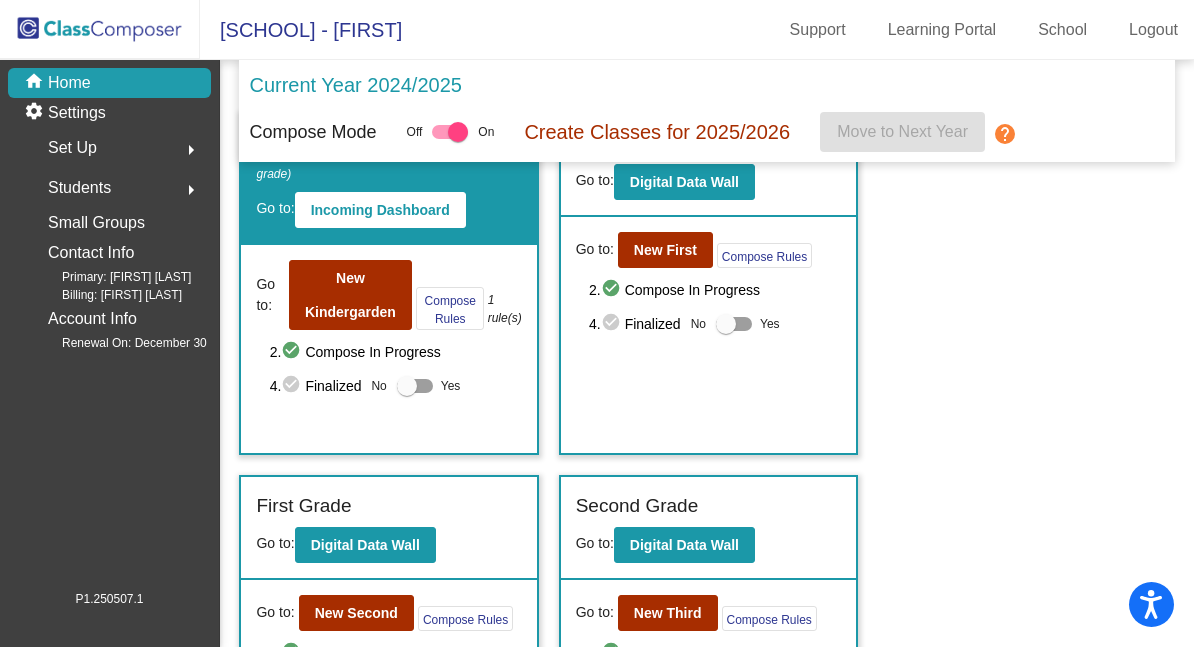 scroll, scrollTop: 100, scrollLeft: 0, axis: vertical 